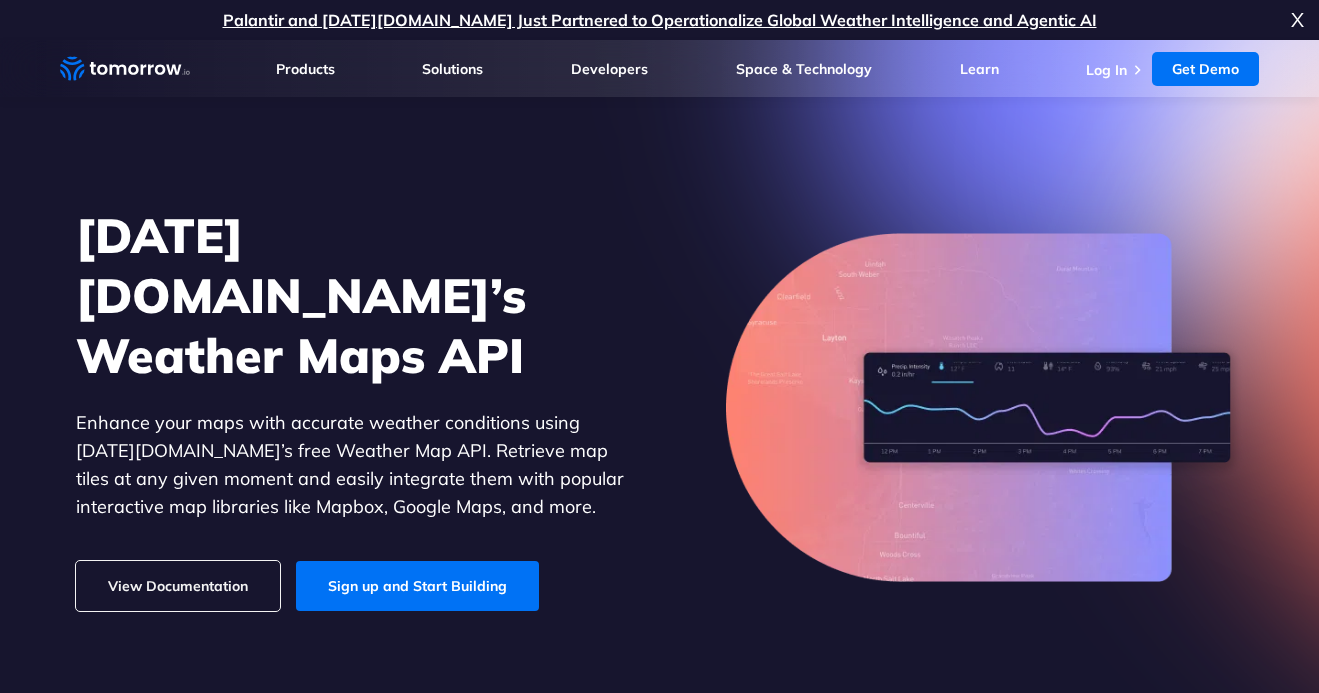 scroll, scrollTop: 0, scrollLeft: 0, axis: both 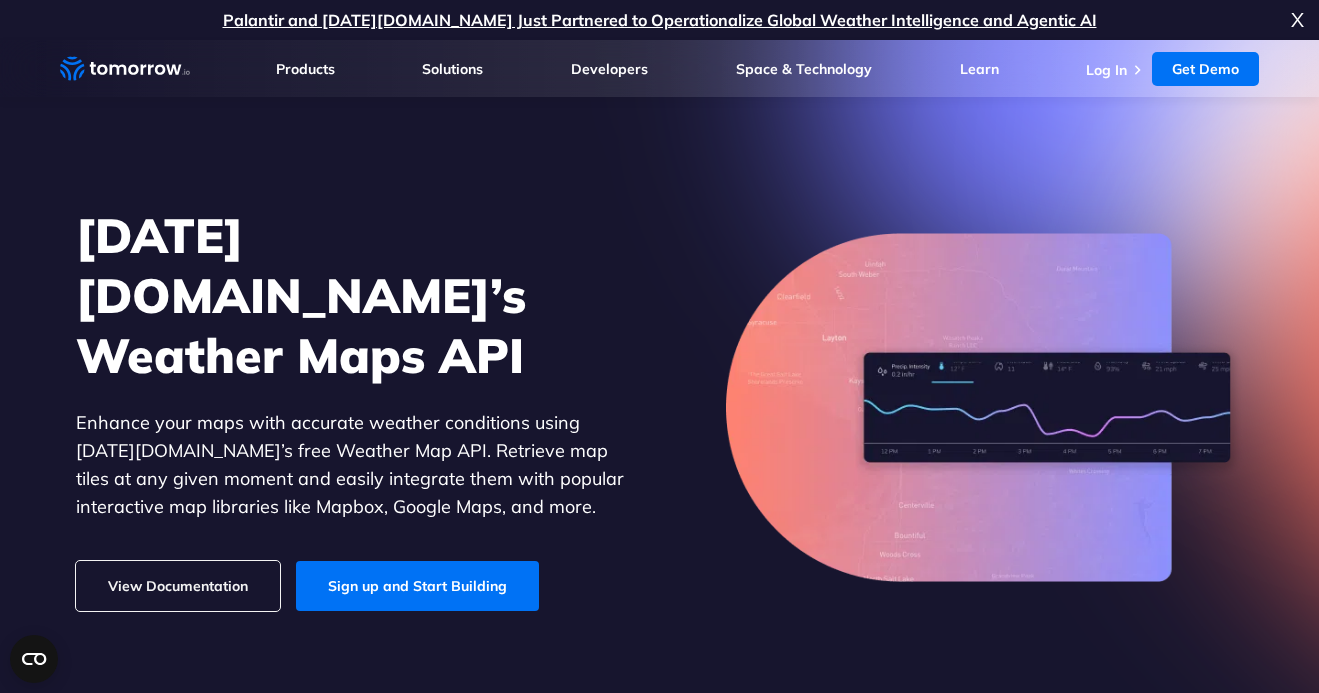click on "View Documentation" at bounding box center [178, 586] 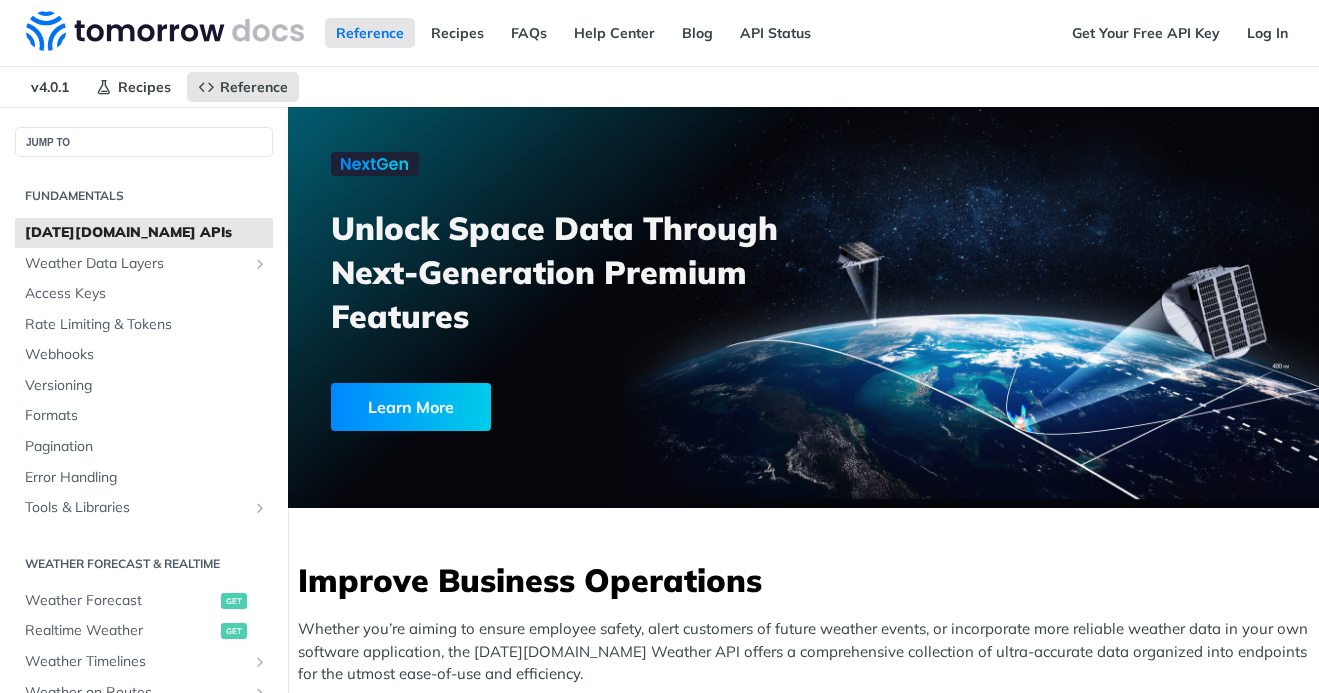 scroll, scrollTop: 0, scrollLeft: 0, axis: both 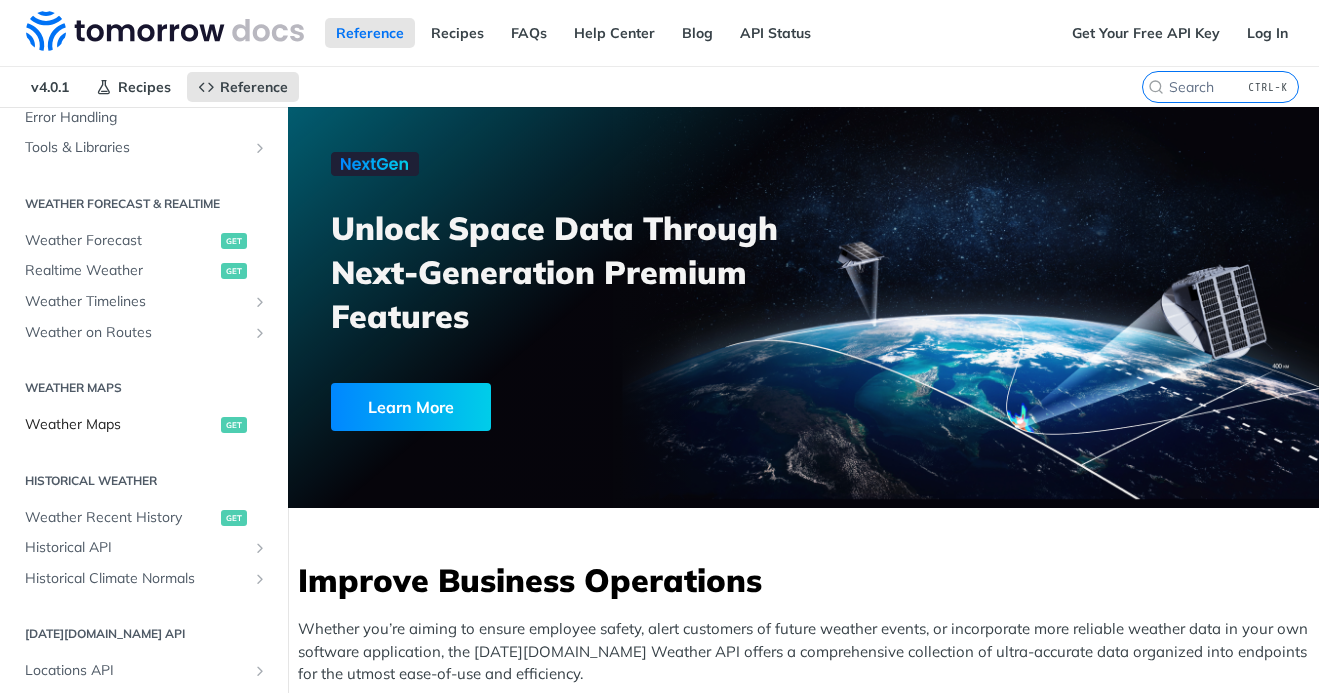 click on "Weather Maps" at bounding box center [120, 425] 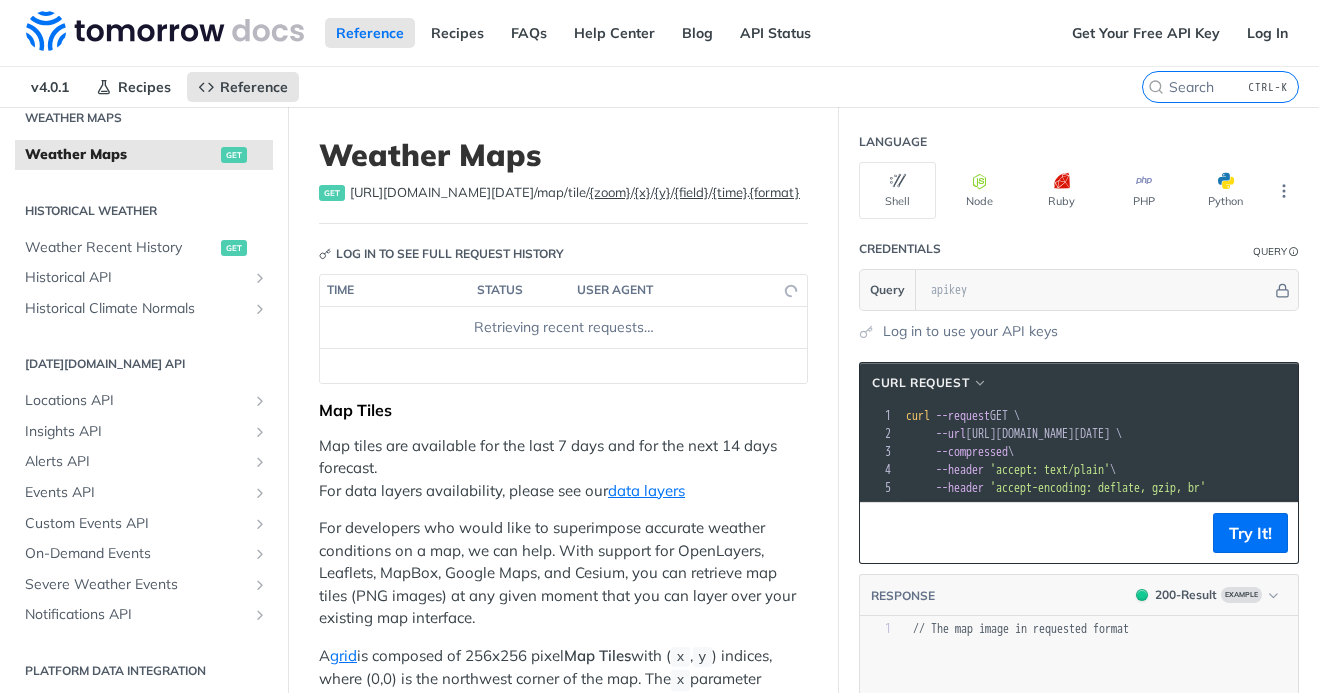 scroll, scrollTop: 636, scrollLeft: 0, axis: vertical 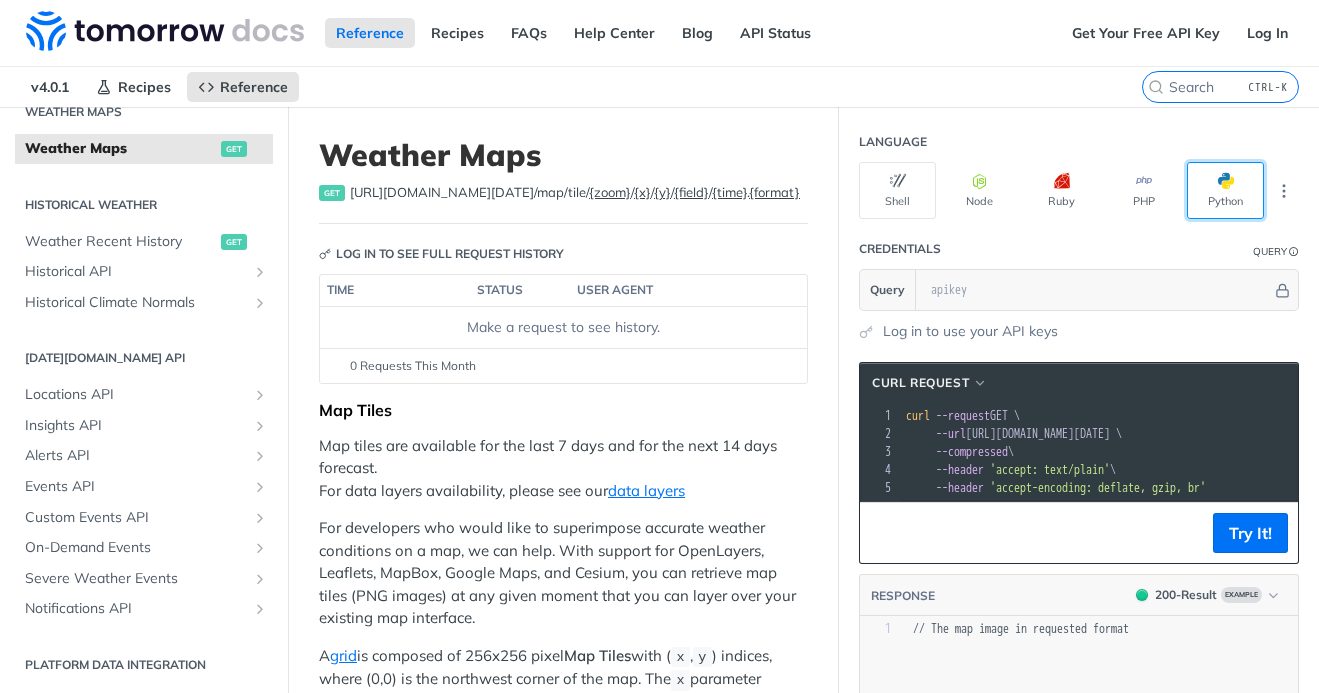 click on "Python" at bounding box center (1225, 190) 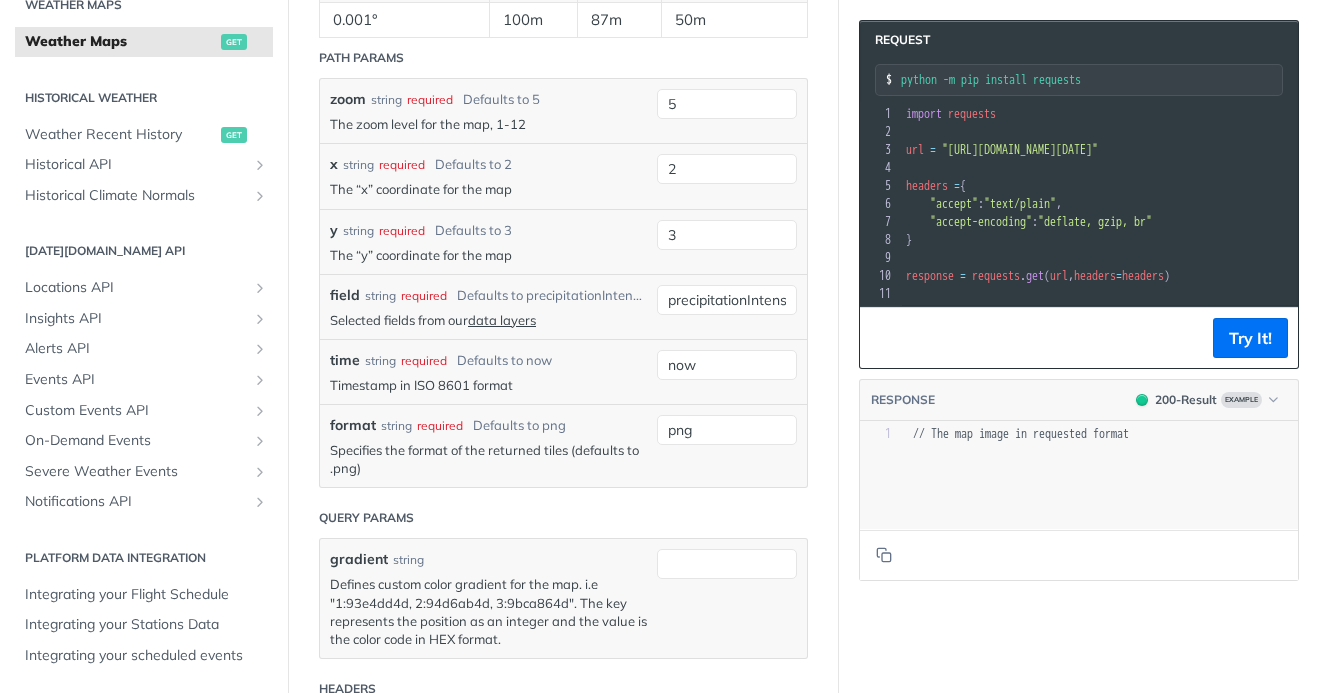 scroll, scrollTop: 2070, scrollLeft: 0, axis: vertical 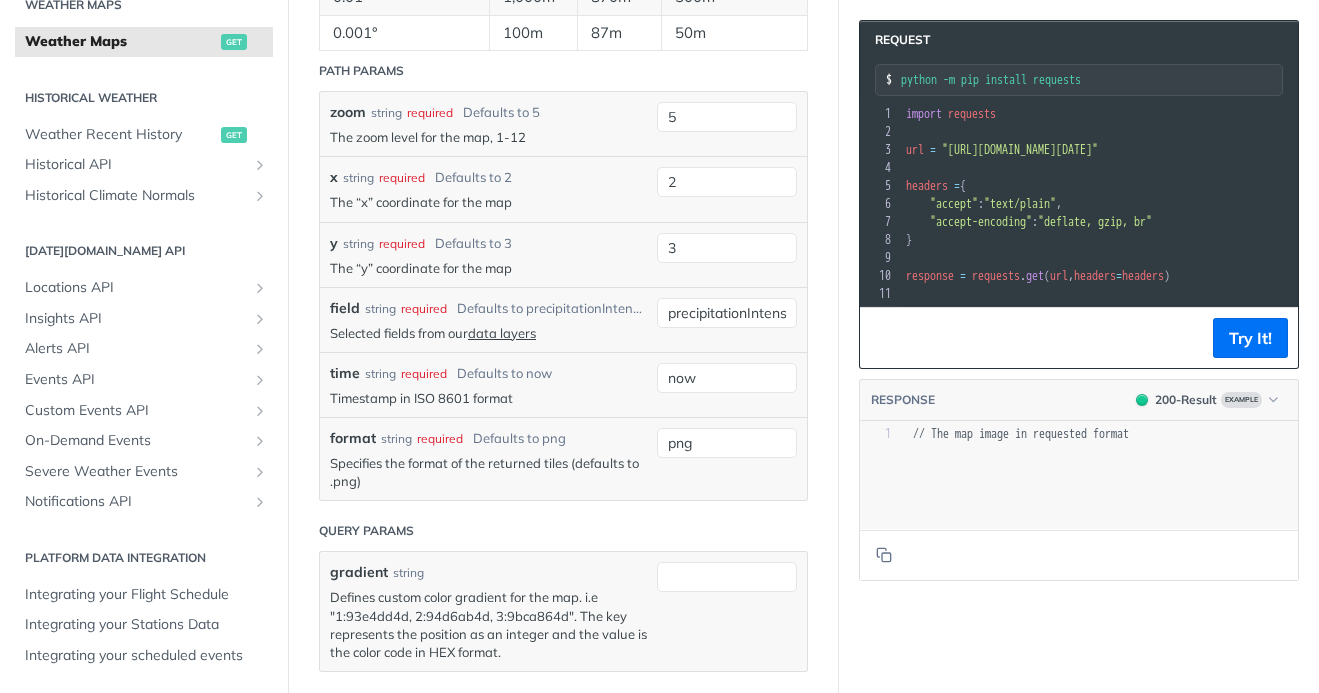 click on "Weather Maps get   [URL][DOMAIN_NAME][DATE] /map/tile/ {zoom} / {x} / {y} / {field} / {time} . {format} Log in to see full request history time status user agent   Make a request to see history. 0 Requests This Month URL Expired The URL for this request expired after 30 days. Close Map Tiles
Map tiles are available for the last 7 days and for the next 14 days forecast.
For data layers availability, please see our  data layers
For developers who would like to superimpose accurate weather conditions on a map, we can help. With support for OpenLayers, Leaflets, MapBox, Google Maps, and Cesium, you can retrieve map tiles (PNG images) at any given moment that you can layer over your existing map interface.
A  grid  is composed of 256x256 pixel  Map Tiles  with ( x , y ) indices, where (0,0) is the northwest corner of the map. The  x  parameter increases as the map goes east, and  y  increases as it goes south. Available  zoom
Tiles Zoom Level
Zoom Levels
Level Number of Tiles m / pixel (on Equator)" at bounding box center (563, -328) 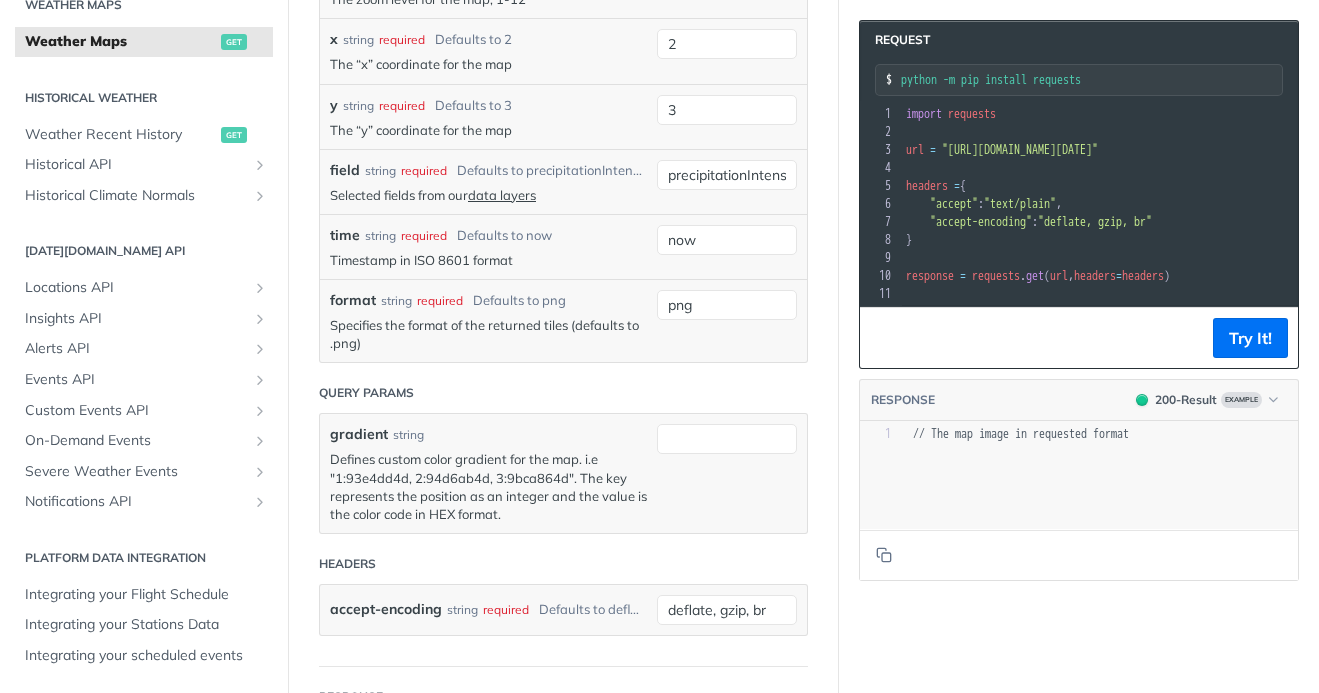 click on "Weather Maps get   [URL][DOMAIN_NAME][DATE] /map/tile/ {zoom} / {x} / {y} / {field} / {time} . {format} Log in to see full request history time status user agent   Make a request to see history. 0 Requests This Month URL Expired The URL for this request expired after 30 days. Close Map Tiles
Map tiles are available for the last 7 days and for the next 14 days forecast.
For data layers availability, please see our  data layers
For developers who would like to superimpose accurate weather conditions on a map, we can help. With support for OpenLayers, Leaflets, MapBox, Google Maps, and Cesium, you can retrieve map tiles (PNG images) at any given moment that you can layer over your existing map interface.
A  grid  is composed of 256x256 pixel  Map Tiles  with ( x , y ) indices, where (0,0) is the northwest corner of the map. The  x  parameter increases as the map goes east, and  y  increases as it goes south. Available  zoom
Tiles Zoom Level
Zoom Levels
Level Number of Tiles m / pixel (on Equator)" at bounding box center (563, -466) 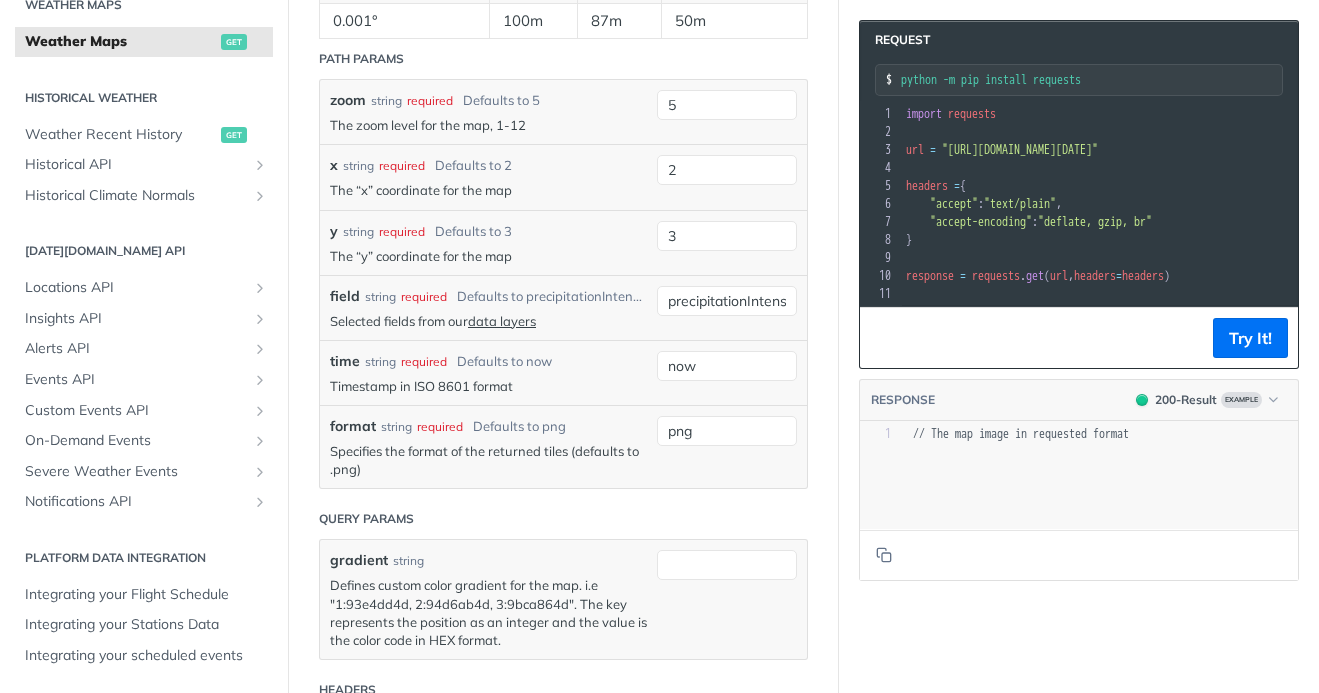scroll, scrollTop: 2070, scrollLeft: 0, axis: vertical 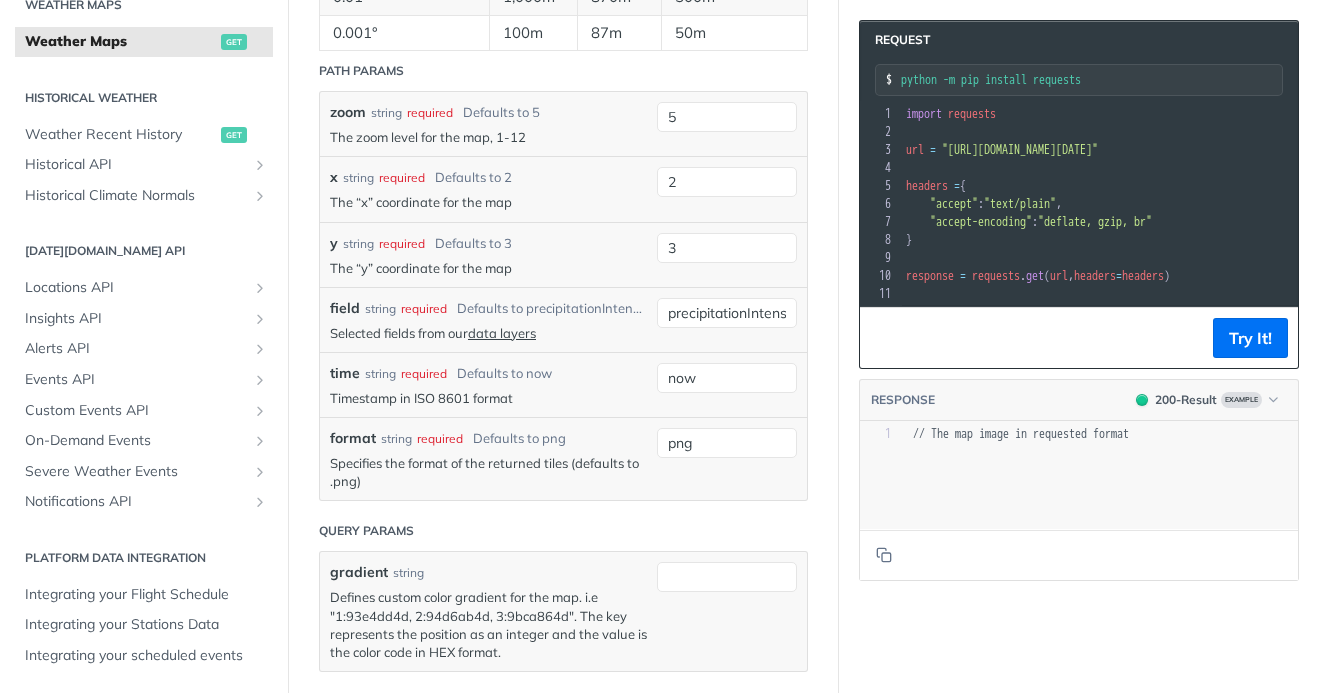 click on "Weather Maps get   [URL][DOMAIN_NAME][DATE] /map/tile/ {zoom} / {x} / {y} / {field} / {time} . {format} Log in to see full request history time status user agent   Make a request to see history. 0 Requests This Month URL Expired The URL for this request expired after 30 days. Close Map Tiles
Map tiles are available for the last 7 days and for the next 14 days forecast.
For data layers availability, please see our  data layers
For developers who would like to superimpose accurate weather conditions on a map, we can help. With support for OpenLayers, Leaflets, MapBox, Google Maps, and Cesium, you can retrieve map tiles (PNG images) at any given moment that you can layer over your existing map interface.
A  grid  is composed of 256x256 pixel  Map Tiles  with ( x , y ) indices, where (0,0) is the northwest corner of the map. The  x  parameter increases as the map goes east, and  y  increases as it goes south. Available  zoom
Tiles Zoom Level
Zoom Levels
Level Number of Tiles m / pixel (on Equator)" at bounding box center [563, -328] 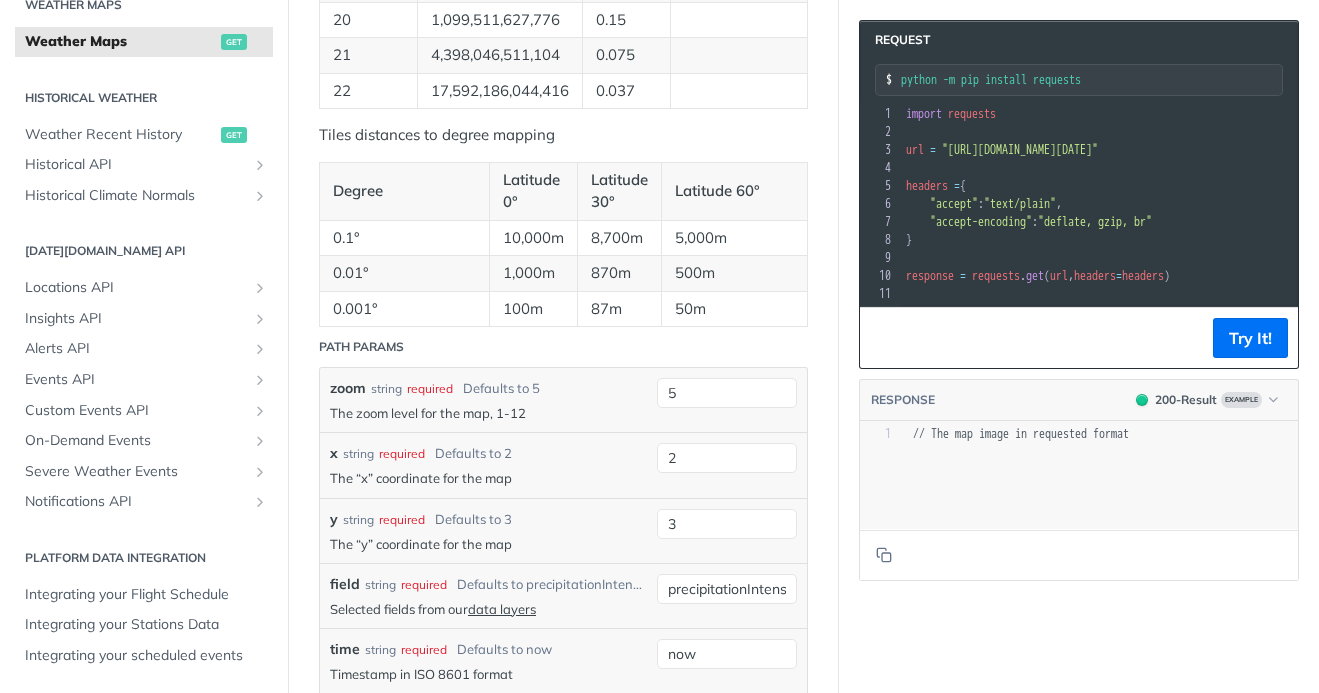 click on "Weather Maps get   [URL][DOMAIN_NAME][DATE] /map/tile/ {zoom} / {x} / {y} / {field} / {time} . {format} Log in to see full request history time status user agent   Make a request to see history. 0 Requests This Month URL Expired The URL for this request expired after 30 days. Close Map Tiles
Map tiles are available for the last 7 days and for the next 14 days forecast.
For data layers availability, please see our  data layers
For developers who would like to superimpose accurate weather conditions on a map, we can help. With support for OpenLayers, Leaflets, MapBox, Google Maps, and Cesium, you can retrieve map tiles (PNG images) at any given moment that you can layer over your existing map interface.
A  grid  is composed of 256x256 pixel  Map Tiles  with ( x , y ) indices, where (0,0) is the northwest corner of the map. The  x  parameter increases as the map goes east, and  y  increases as it goes south. Available  zoom
Tiles Zoom Level
Zoom Levels
Level Number of Tiles m / pixel (on Equator)" at bounding box center (563, -52) 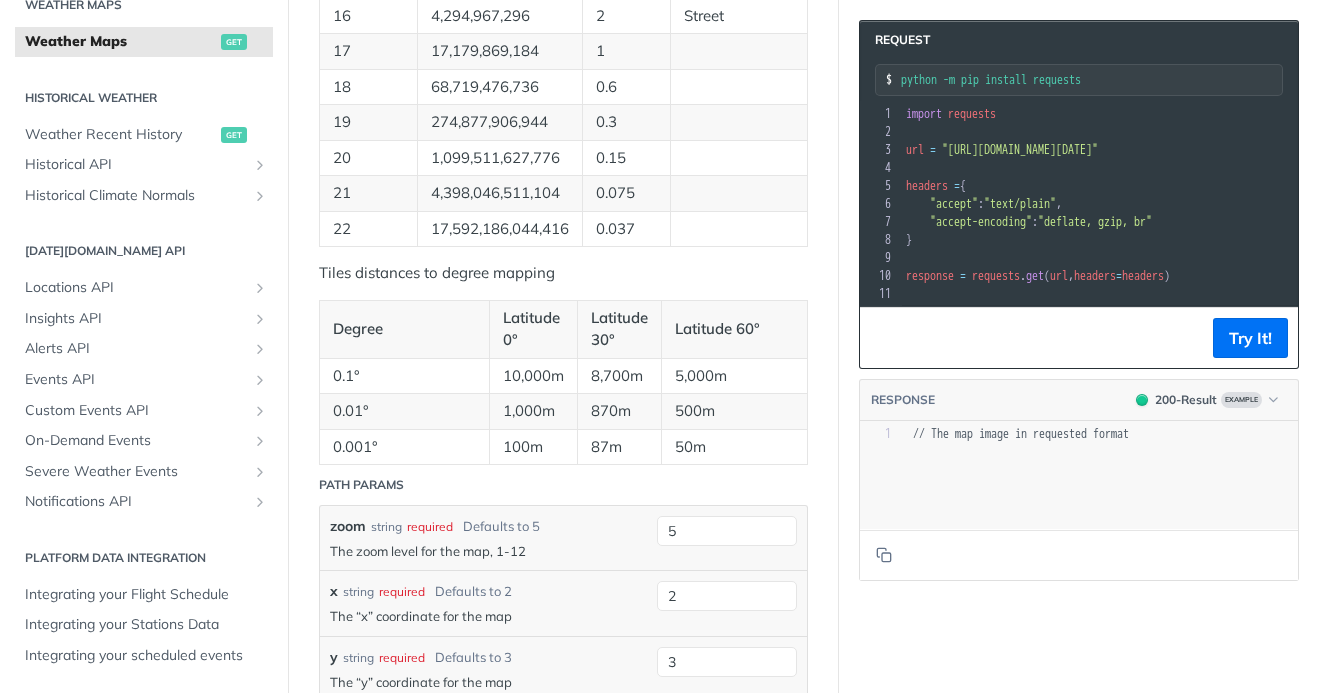 click on "Weather Maps get   [URL][DOMAIN_NAME][DATE] /map/tile/ {zoom} / {x} / {y} / {field} / {time} . {format} Log in to see full request history time status user agent   Make a request to see history. 0 Requests This Month URL Expired The URL for this request expired after 30 days. Close Map Tiles
Map tiles are available for the last 7 days and for the next 14 days forecast.
For data layers availability, please see our  data layers
For developers who would like to superimpose accurate weather conditions on a map, we can help. With support for OpenLayers, Leaflets, MapBox, Google Maps, and Cesium, you can retrieve map tiles (PNG images) at any given moment that you can layer over your existing map interface.
A  grid  is composed of 256x256 pixel  Map Tiles  with ( x , y ) indices, where (0,0) is the northwest corner of the map. The  x  parameter increases as the map goes east, and  y  increases as it goes south. Available  zoom
Tiles Zoom Level
Zoom Levels
Level Number of Tiles m / pixel (on Equator)" at bounding box center (563, 86) 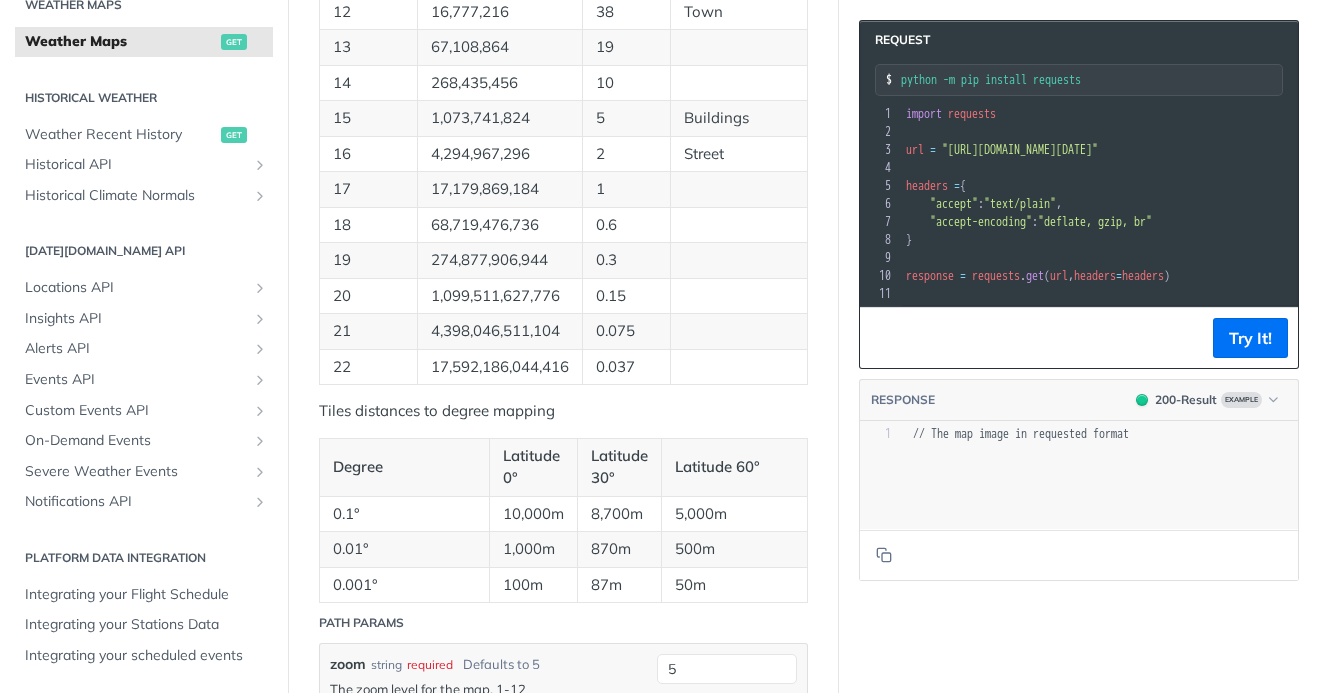 click on "Weather Maps get   [URL][DOMAIN_NAME][DATE] /map/tile/ {zoom} / {x} / {y} / {field} / {time} . {format} Log in to see full request history time status user agent   Make a request to see history. 0 Requests This Month URL Expired The URL for this request expired after 30 days. Close Map Tiles
Map tiles are available for the last 7 days and for the next 14 days forecast.
For data layers availability, please see our  data layers
For developers who would like to superimpose accurate weather conditions on a map, we can help. With support for OpenLayers, Leaflets, MapBox, Google Maps, and Cesium, you can retrieve map tiles (PNG images) at any given moment that you can layer over your existing map interface.
A  grid  is composed of 256x256 pixel  Map Tiles  with ( x , y ) indices, where (0,0) is the northwest corner of the map. The  x  parameter increases as the map goes east, and  y  increases as it goes south. Available  zoom
Tiles Zoom Level
Zoom Levels
Level Number of Tiles m / pixel (on Equator)" at bounding box center (563, 224) 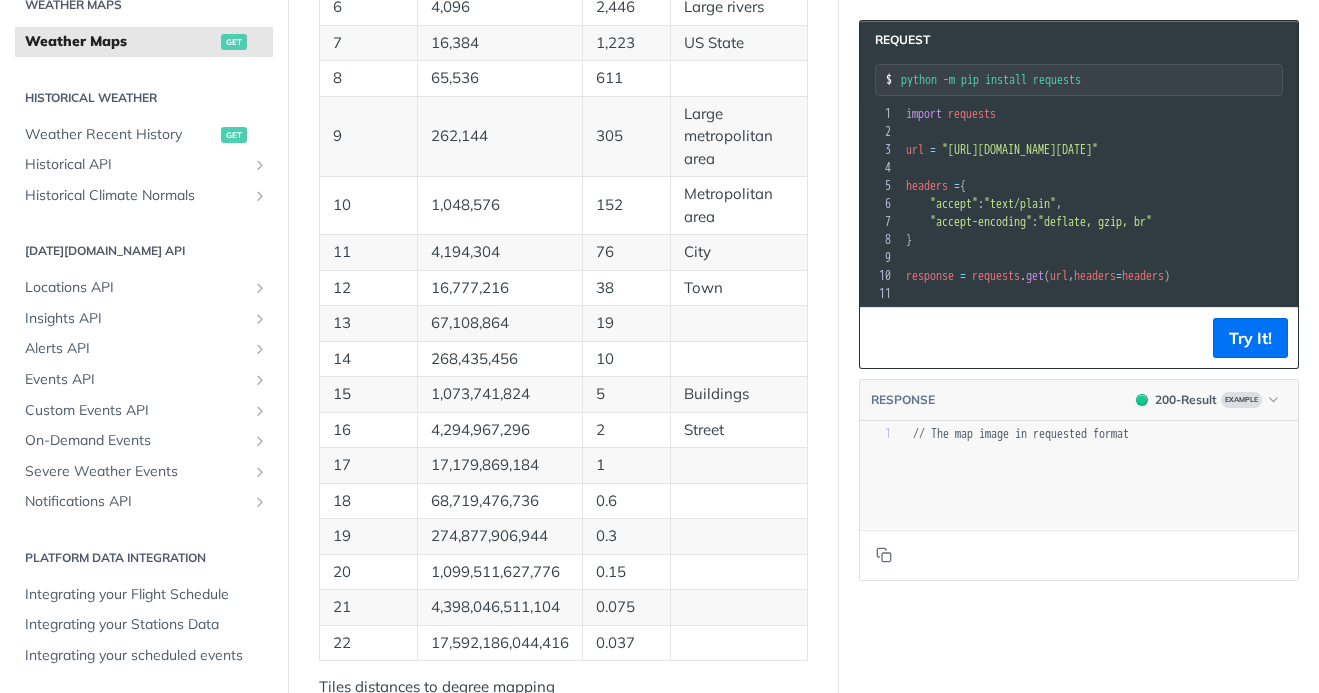 click on "Weather Maps get   [URL][DOMAIN_NAME][DATE] /map/tile/ {zoom} / {x} / {y} / {field} / {time} . {format} Log in to see full request history time status user agent   Make a request to see history. 0 Requests This Month URL Expired The URL for this request expired after 30 days. Close Map Tiles
Map tiles are available for the last 7 days and for the next 14 days forecast.
For data layers availability, please see our  data layers
For developers who would like to superimpose accurate weather conditions on a map, we can help. With support for OpenLayers, Leaflets, MapBox, Google Maps, and Cesium, you can retrieve map tiles (PNG images) at any given moment that you can layer over your existing map interface.
A  grid  is composed of 256x256 pixel  Map Tiles  with ( x , y ) indices, where (0,0) is the northwest corner of the map. The  x  parameter increases as the map goes east, and  y  increases as it goes south. Available  zoom
Tiles Zoom Level
Zoom Levels
Level Number of Tiles m / pixel (on Equator)" at bounding box center (563, 500) 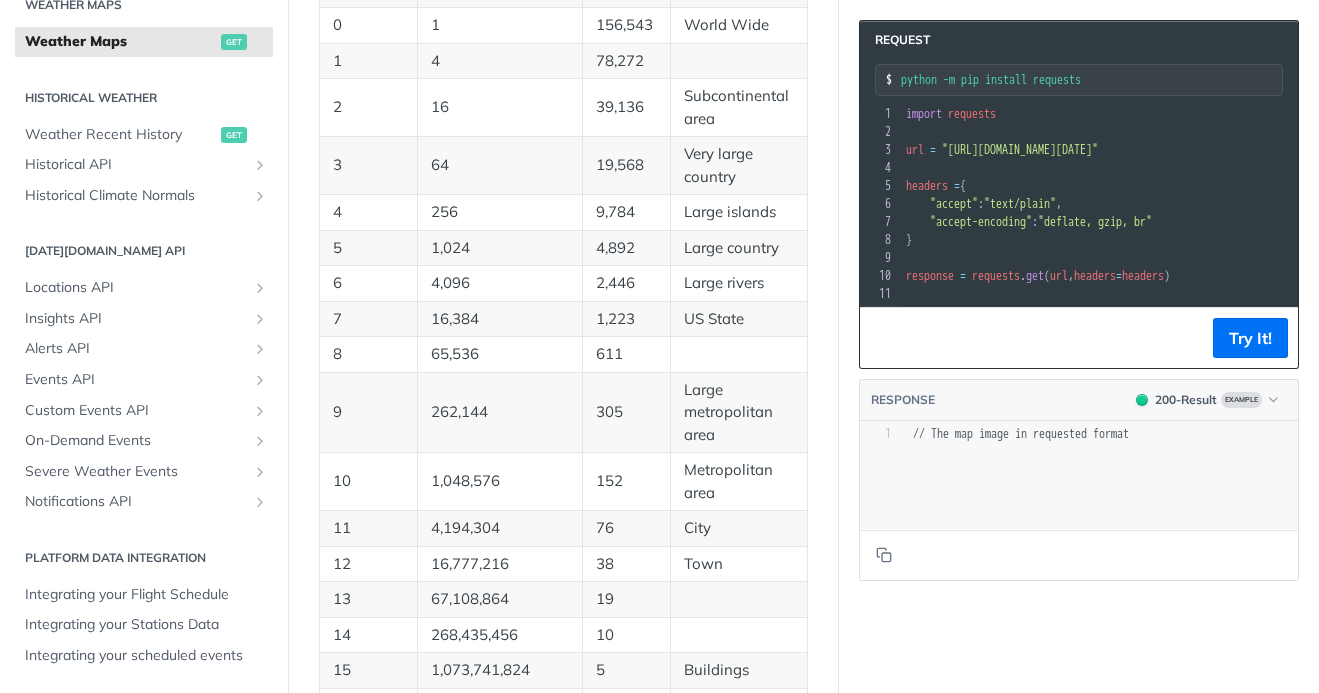 click on "Weather Maps get   [URL][DOMAIN_NAME][DATE] /map/tile/ {zoom} / {x} / {y} / {field} / {time} . {format} Log in to see full request history time status user agent   Make a request to see history. 0 Requests This Month URL Expired The URL for this request expired after 30 days. Close Map Tiles
Map tiles are available for the last 7 days and for the next 14 days forecast.
For data layers availability, please see our  data layers
For developers who would like to superimpose accurate weather conditions on a map, we can help. With support for OpenLayers, Leaflets, MapBox, Google Maps, and Cesium, you can retrieve map tiles (PNG images) at any given moment that you can layer over your existing map interface.
A  grid  is composed of 256x256 pixel  Map Tiles  with ( x , y ) indices, where (0,0) is the northwest corner of the map. The  x  parameter increases as the map goes east, and  y  increases as it goes south. Available  zoom
Tiles Zoom Level
Zoom Levels
Level Number of Tiles m / pixel (on Equator)" at bounding box center [563, 776] 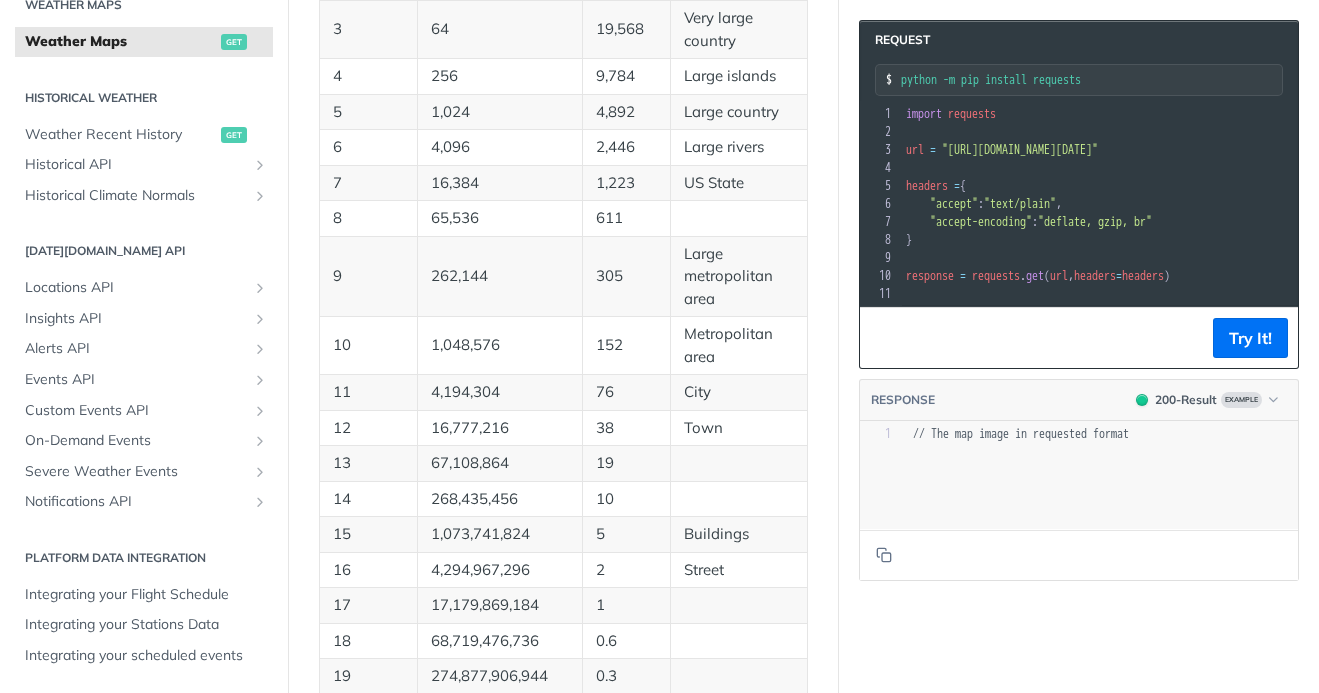 scroll, scrollTop: 1104, scrollLeft: 0, axis: vertical 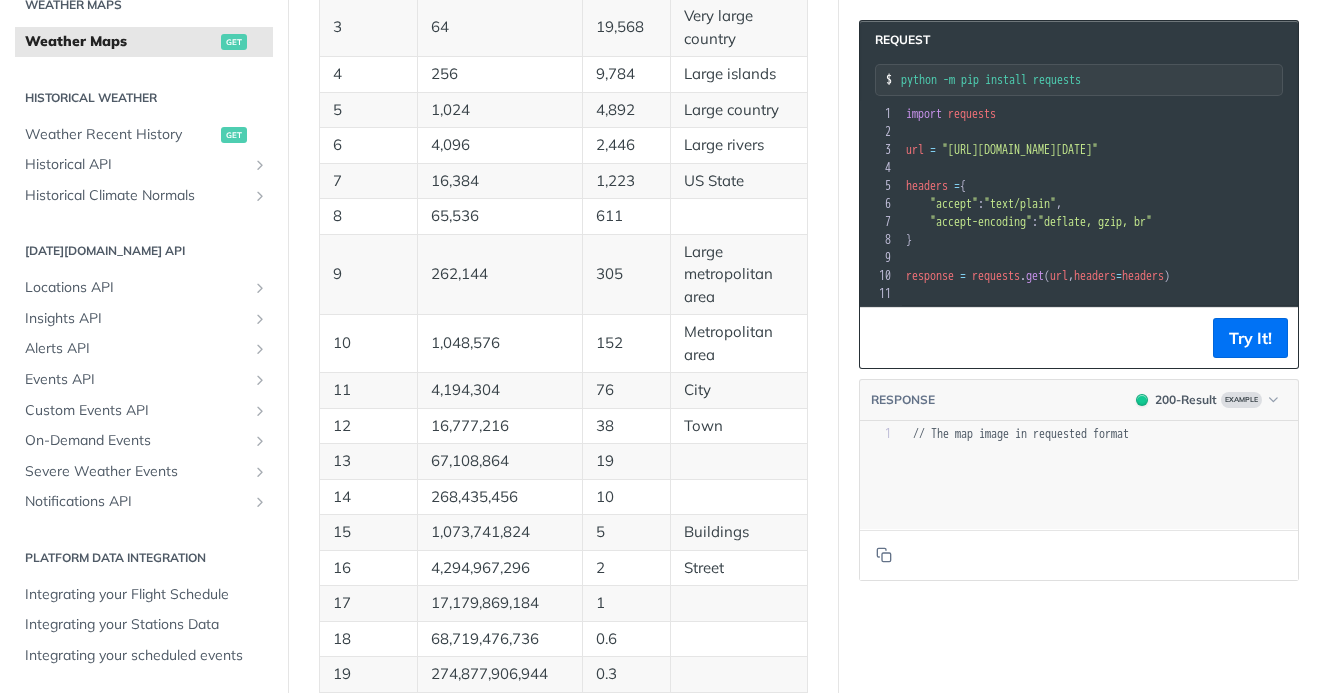 click on "Weather Maps get   [URL][DOMAIN_NAME][DATE] /map/tile/ {zoom} / {x} / {y} / {field} / {time} . {format} Log in to see full request history time status user agent   Make a request to see history. 0 Requests This Month URL Expired The URL for this request expired after 30 days. Close Map Tiles
Map tiles are available for the last 7 days and for the next 14 days forecast.
For data layers availability, please see our  data layers
For developers who would like to superimpose accurate weather conditions on a map, we can help. With support for OpenLayers, Leaflets, MapBox, Google Maps, and Cesium, you can retrieve map tiles (PNG images) at any given moment that you can layer over your existing map interface.
A  grid  is composed of 256x256 pixel  Map Tiles  with ( x , y ) indices, where (0,0) is the northwest corner of the map. The  x  parameter increases as the map goes east, and  y  increases as it goes south. Available  zoom
Tiles Zoom Level
Zoom Levels
Level Number of Tiles m / pixel (on Equator)" at bounding box center (563, 638) 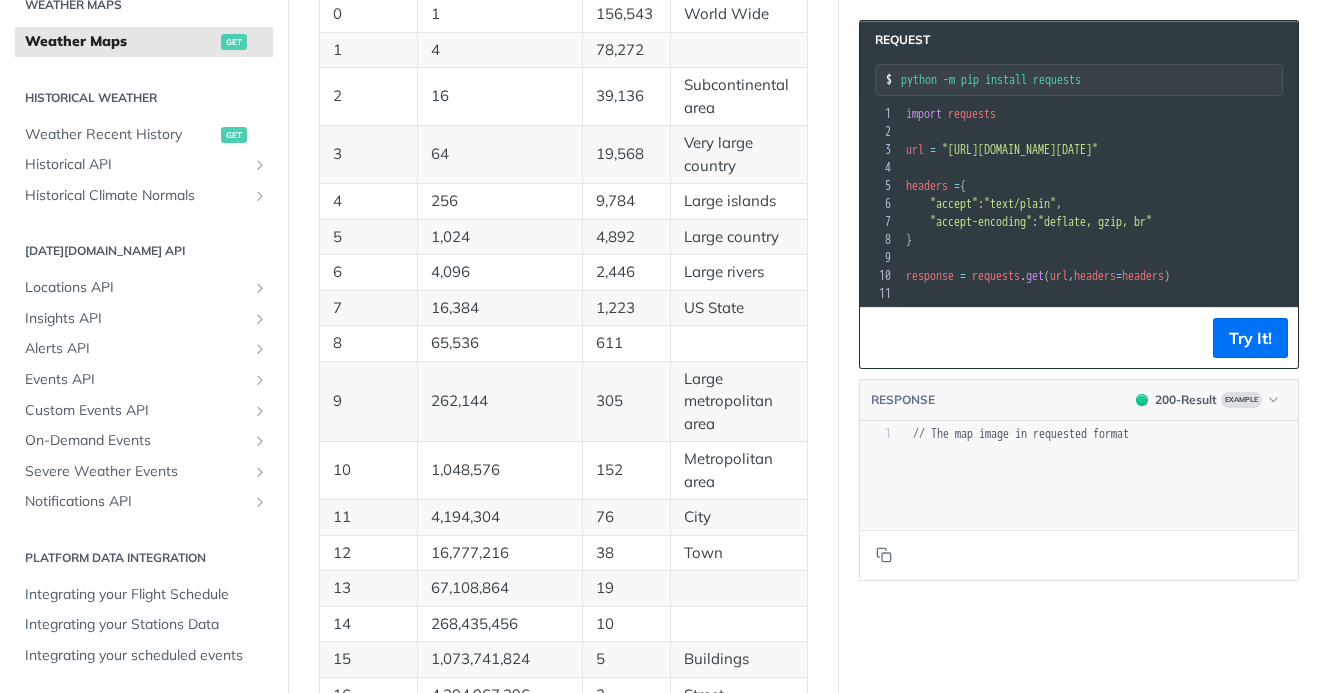 scroll, scrollTop: 966, scrollLeft: 0, axis: vertical 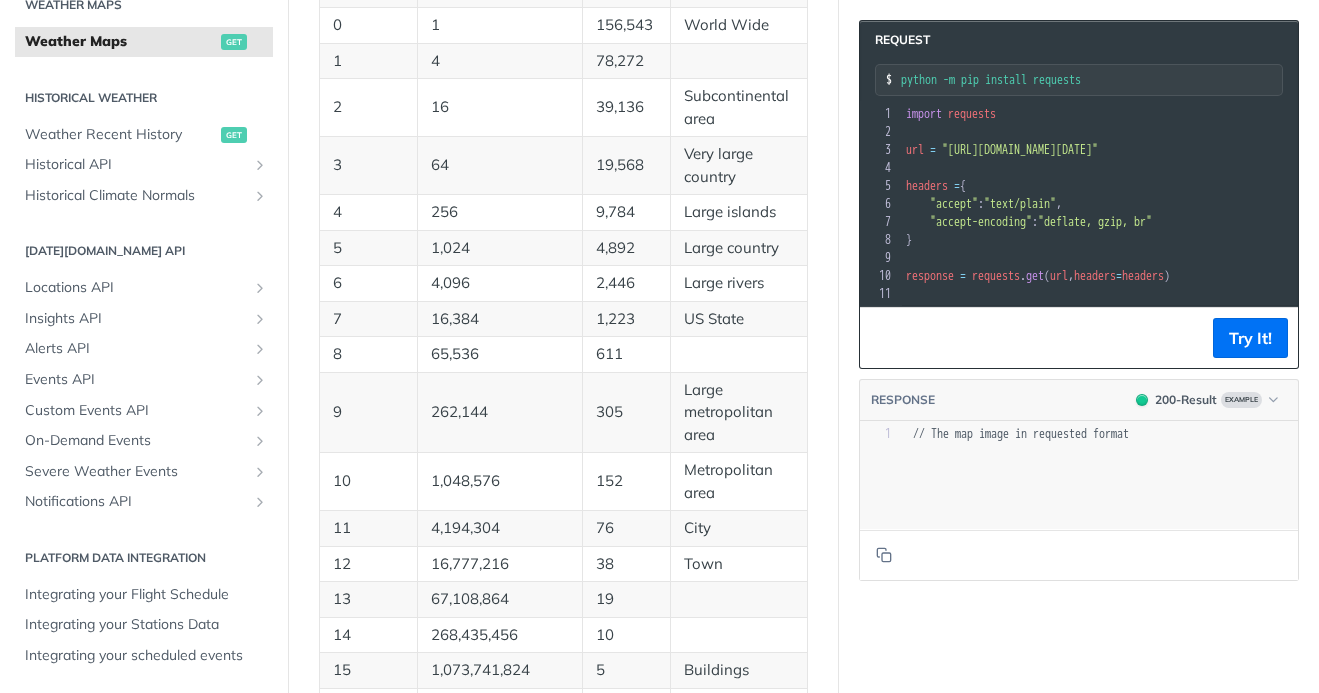 click on "Weather Maps get   [URL][DOMAIN_NAME][DATE] /map/tile/ {zoom} / {x} / {y} / {field} / {time} . {format} Log in to see full request history time status user agent   Make a request to see history. 0 Requests This Month URL Expired The URL for this request expired after 30 days. Close Map Tiles
Map tiles are available for the last 7 days and for the next 14 days forecast.
For data layers availability, please see our  data layers
For developers who would like to superimpose accurate weather conditions on a map, we can help. With support for OpenLayers, Leaflets, MapBox, Google Maps, and Cesium, you can retrieve map tiles (PNG images) at any given moment that you can layer over your existing map interface.
A  grid  is composed of 256x256 pixel  Map Tiles  with ( x , y ) indices, where (0,0) is the northwest corner of the map. The  x  parameter increases as the map goes east, and  y  increases as it goes south. Available  zoom
Tiles Zoom Level
Zoom Levels
Level Number of Tiles m / pixel (on Equator)" at bounding box center [563, 776] 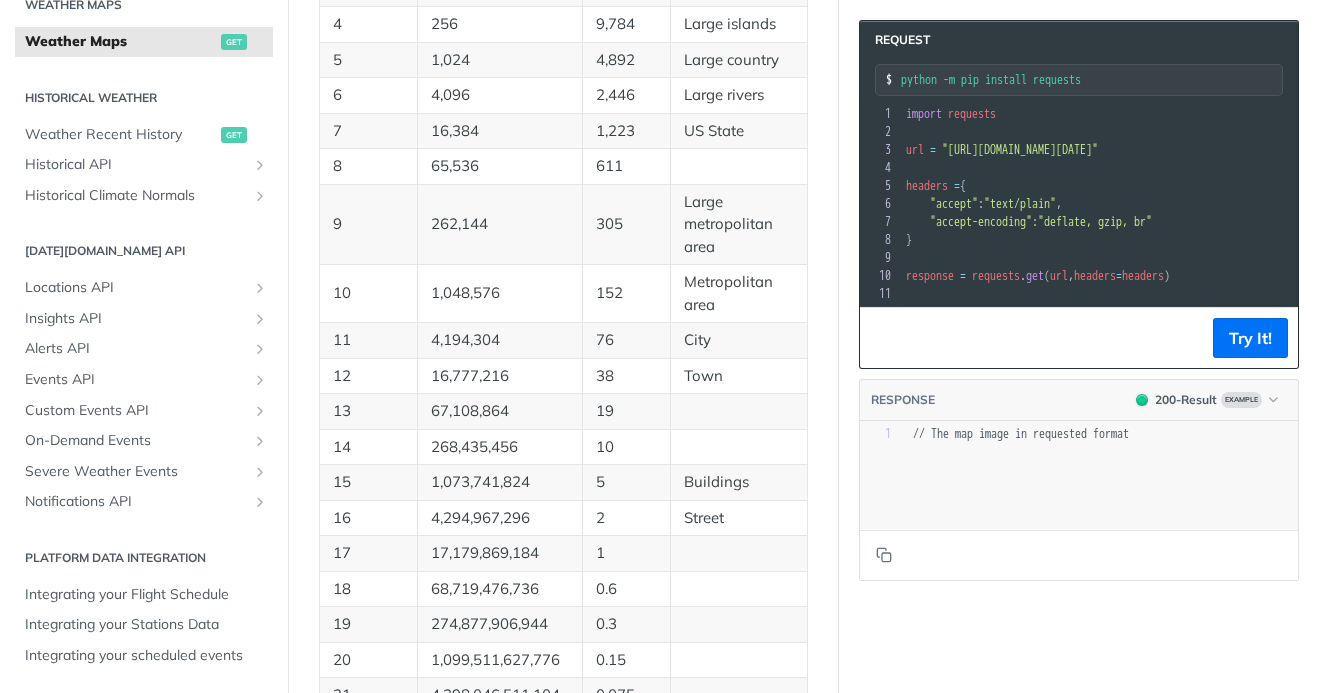 scroll, scrollTop: 1132, scrollLeft: 0, axis: vertical 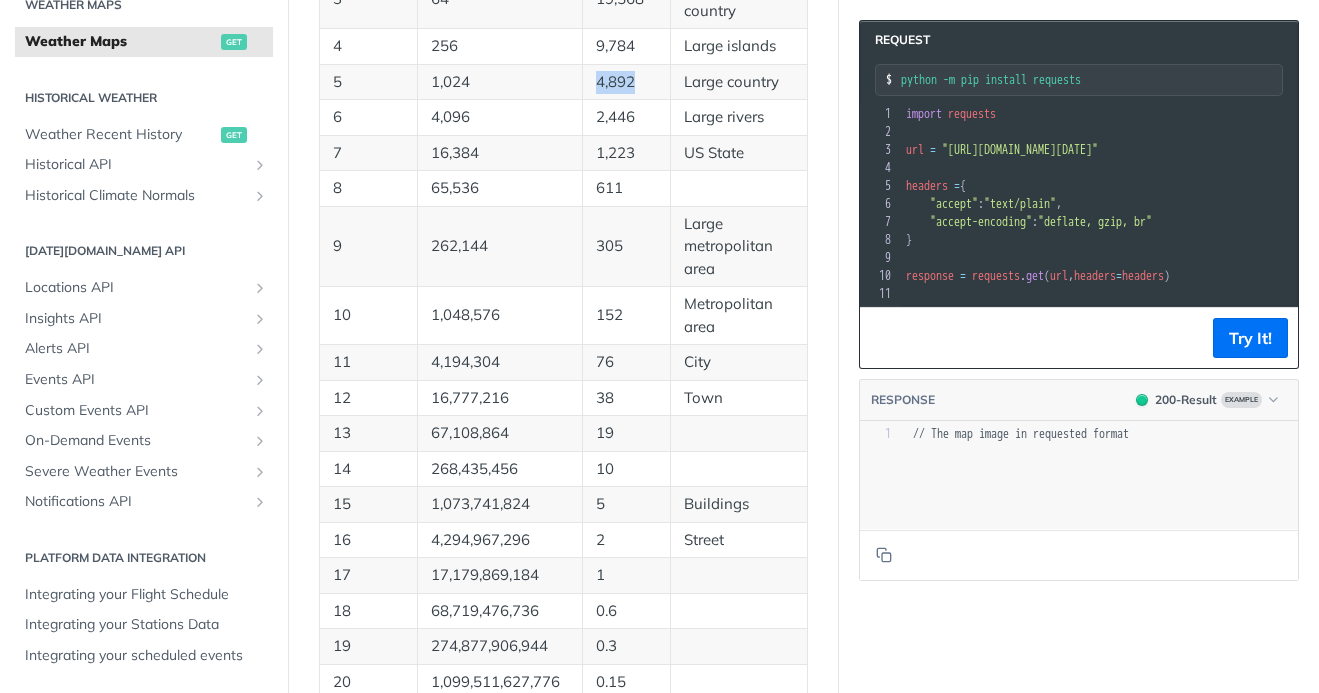 drag, startPoint x: 639, startPoint y: 376, endPoint x: 597, endPoint y: 379, distance: 42.107006 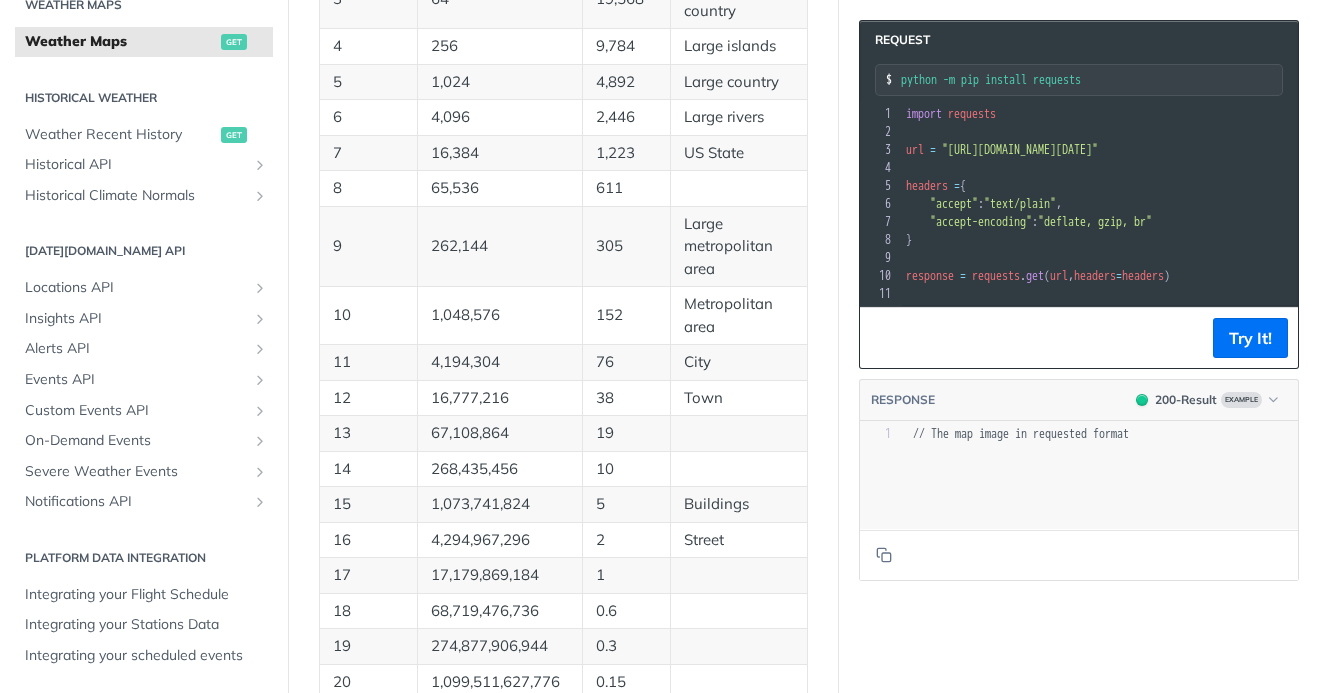 click on "4,892" at bounding box center [627, 82] 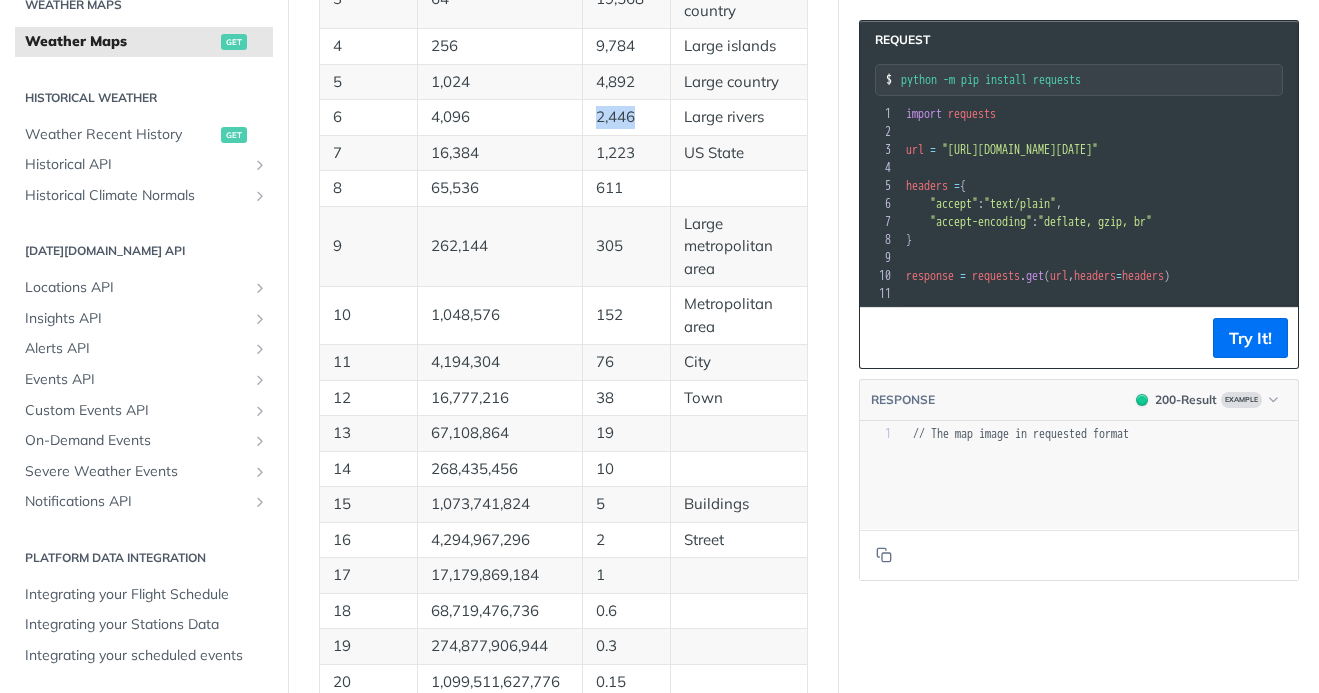 drag, startPoint x: 594, startPoint y: 414, endPoint x: 638, endPoint y: 411, distance: 44.102154 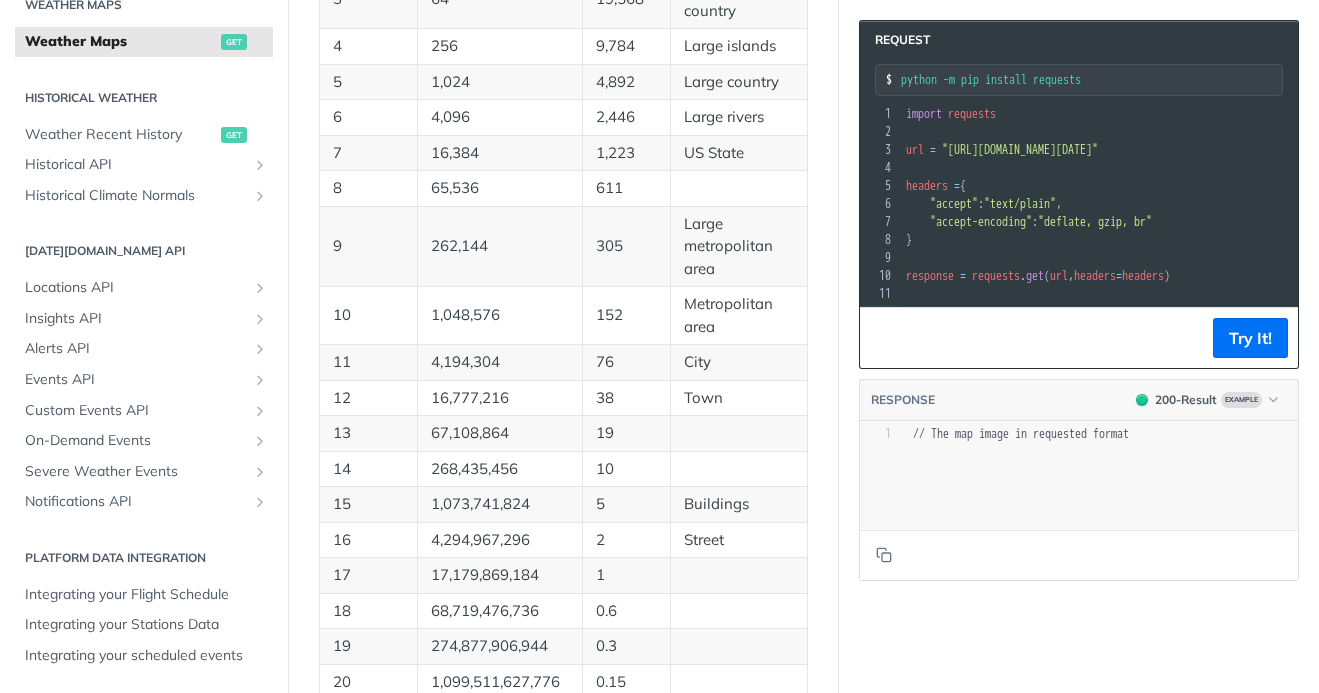 click on "2,446" at bounding box center [626, 117] 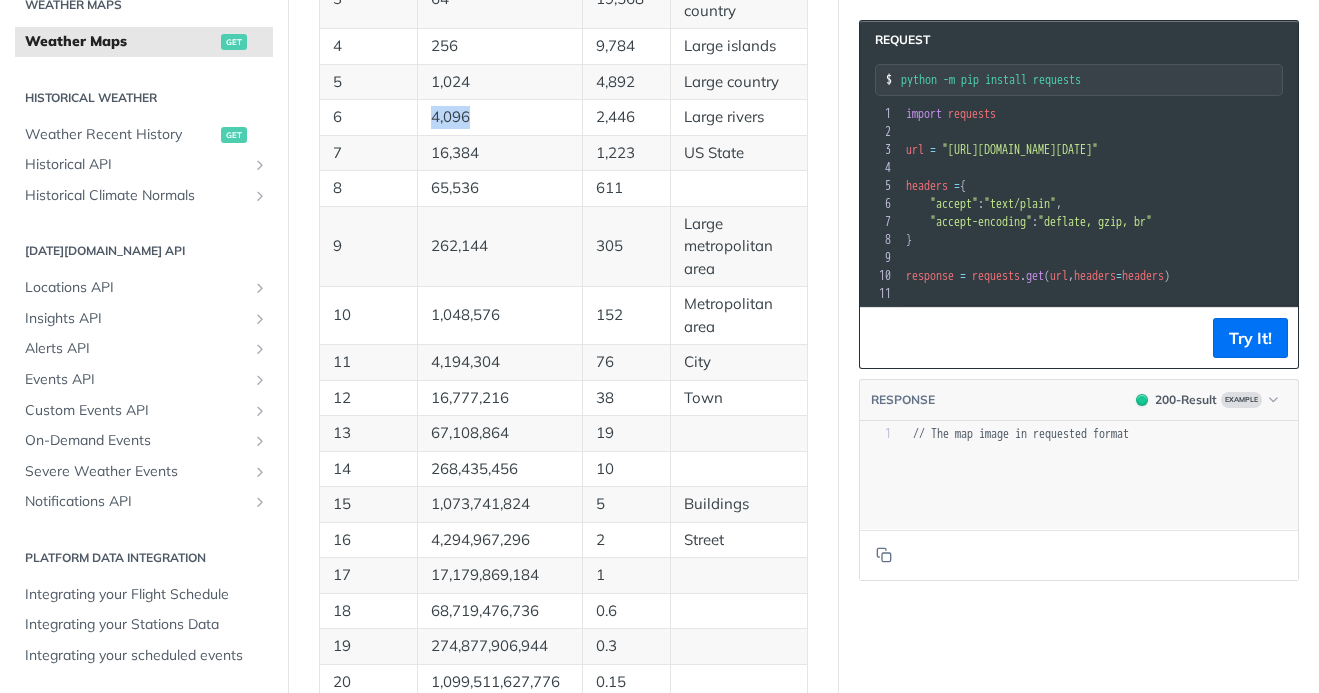 drag, startPoint x: 486, startPoint y: 406, endPoint x: 419, endPoint y: 412, distance: 67.26812 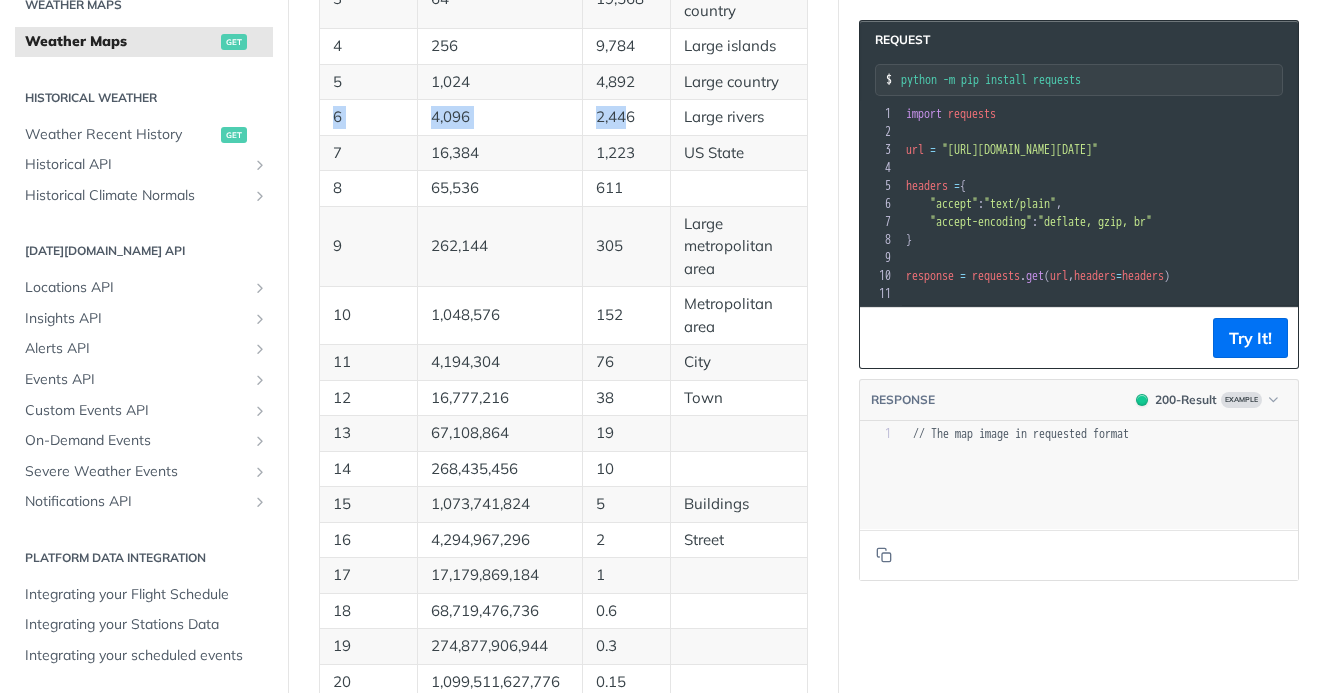 drag, startPoint x: 326, startPoint y: 407, endPoint x: 631, endPoint y: 400, distance: 305.08032 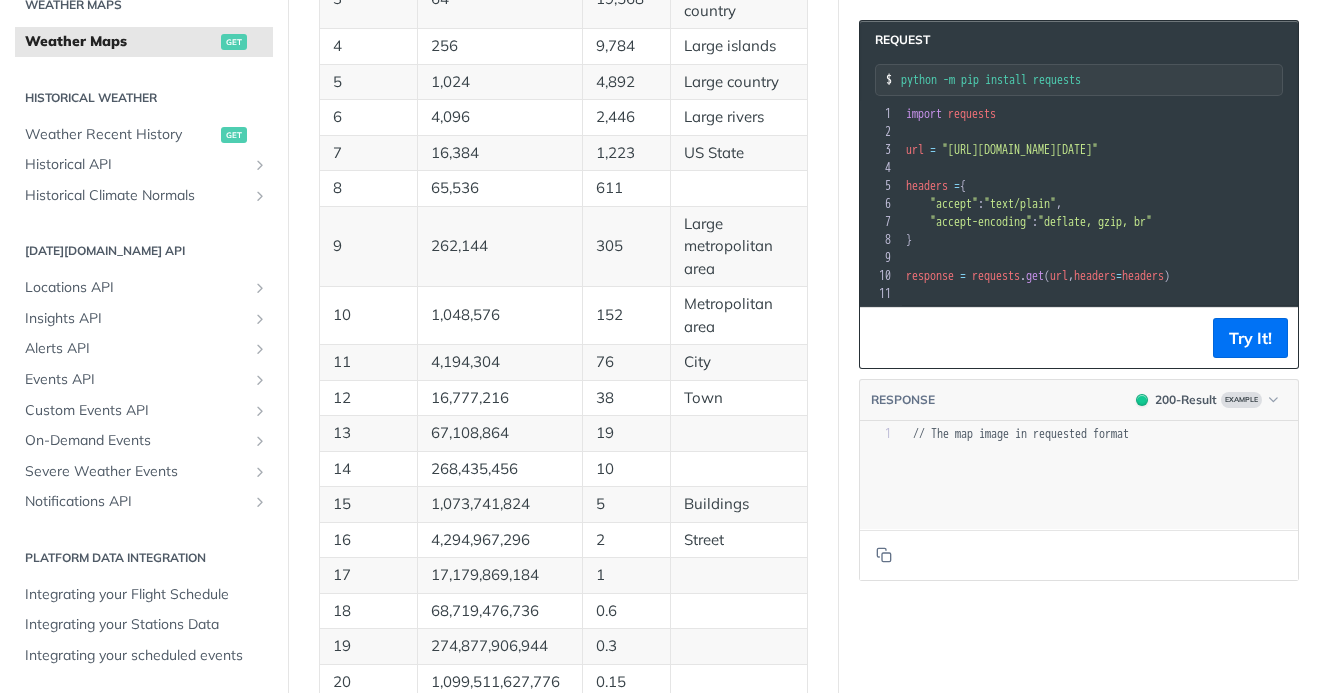click on "2,446" at bounding box center [626, 117] 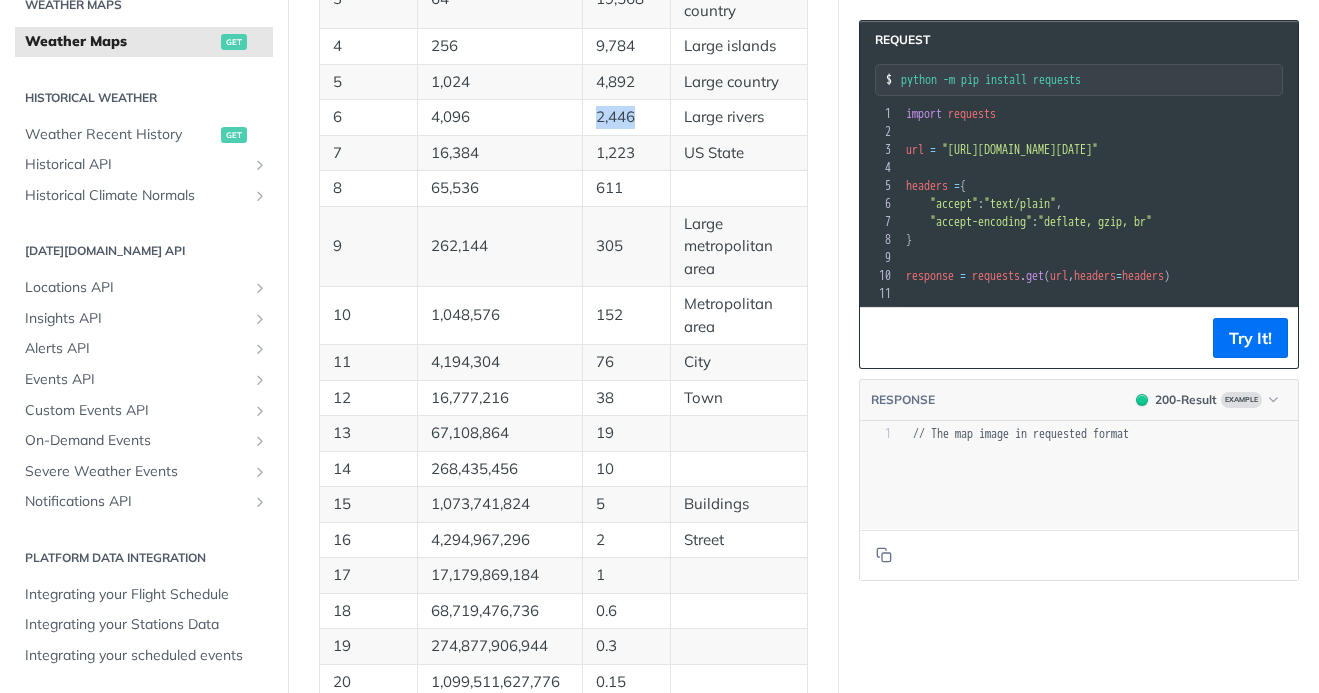drag, startPoint x: 643, startPoint y: 410, endPoint x: 584, endPoint y: 414, distance: 59.135437 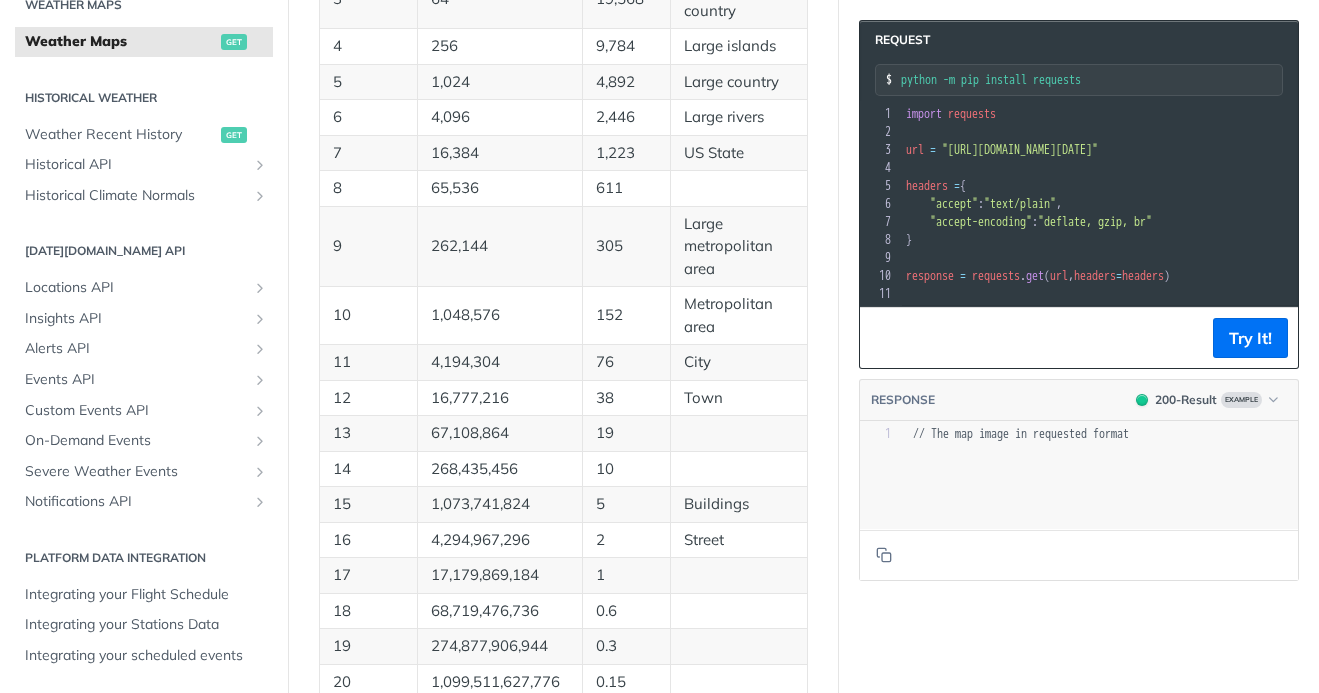 click on "2,446" at bounding box center [627, 118] 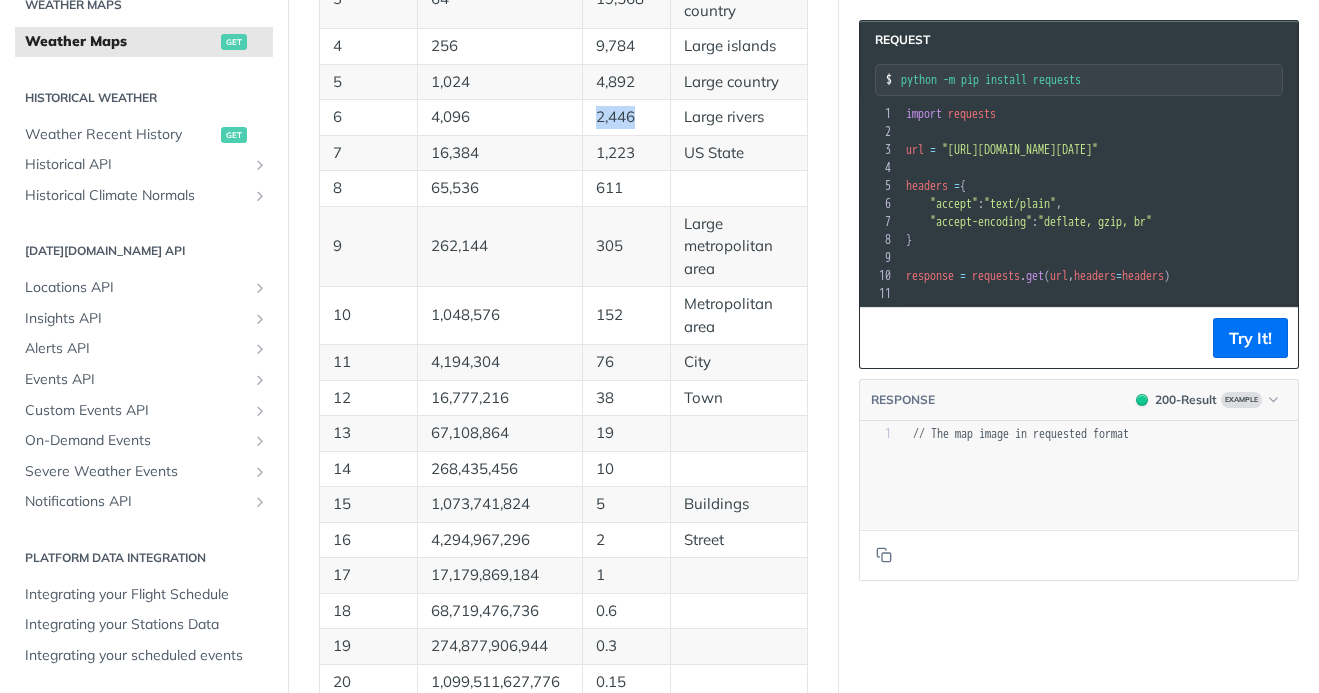 drag, startPoint x: 643, startPoint y: 414, endPoint x: 592, endPoint y: 415, distance: 51.009804 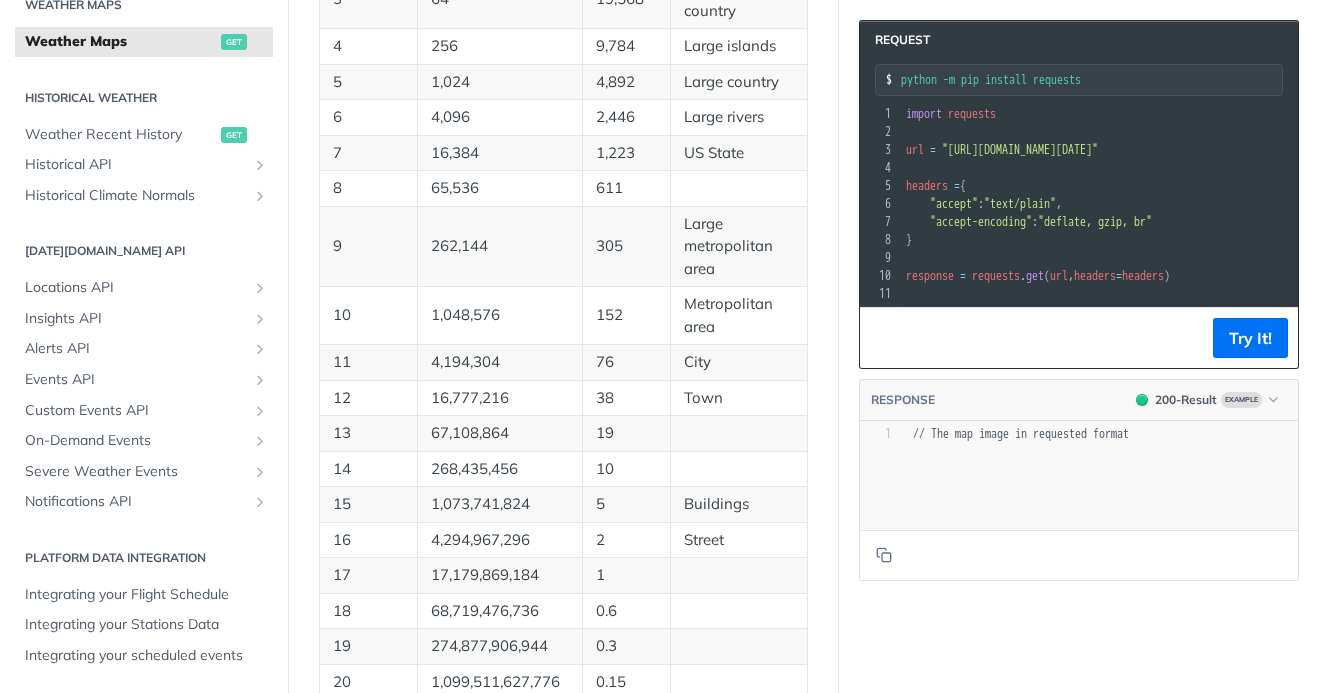 click on "2,446" at bounding box center (626, 117) 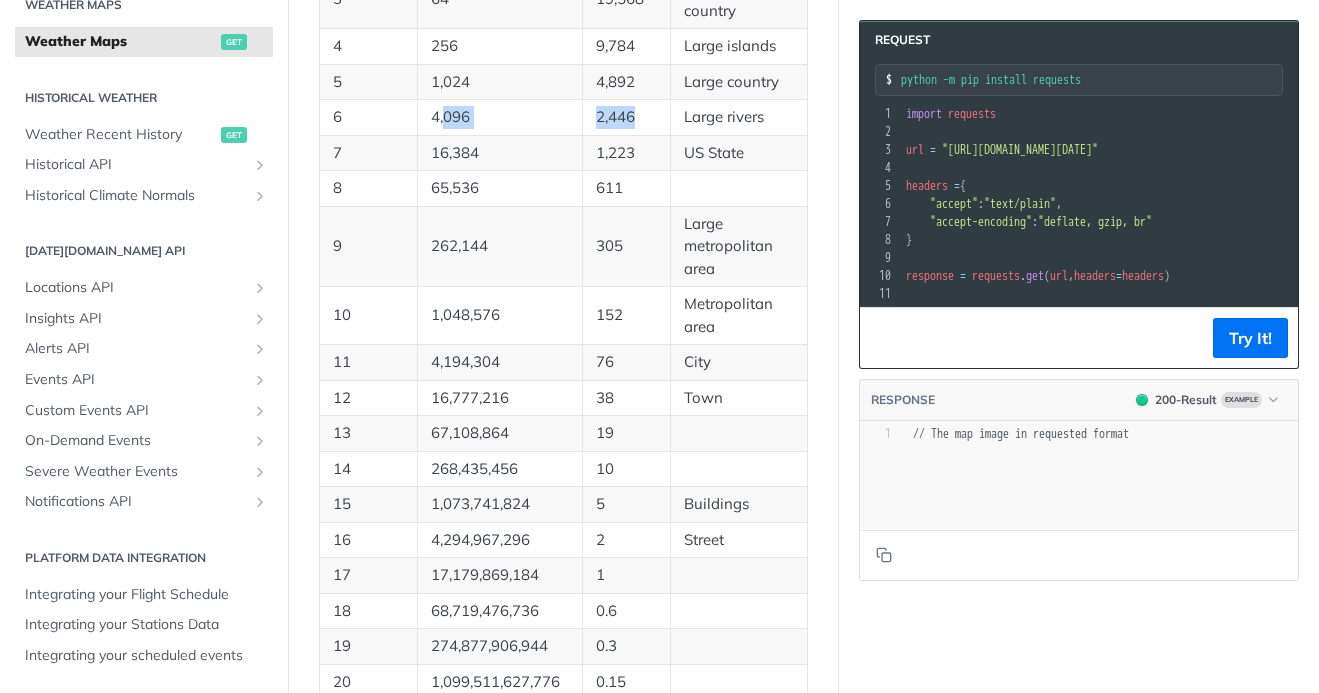 drag, startPoint x: 638, startPoint y: 409, endPoint x: 565, endPoint y: 409, distance: 73 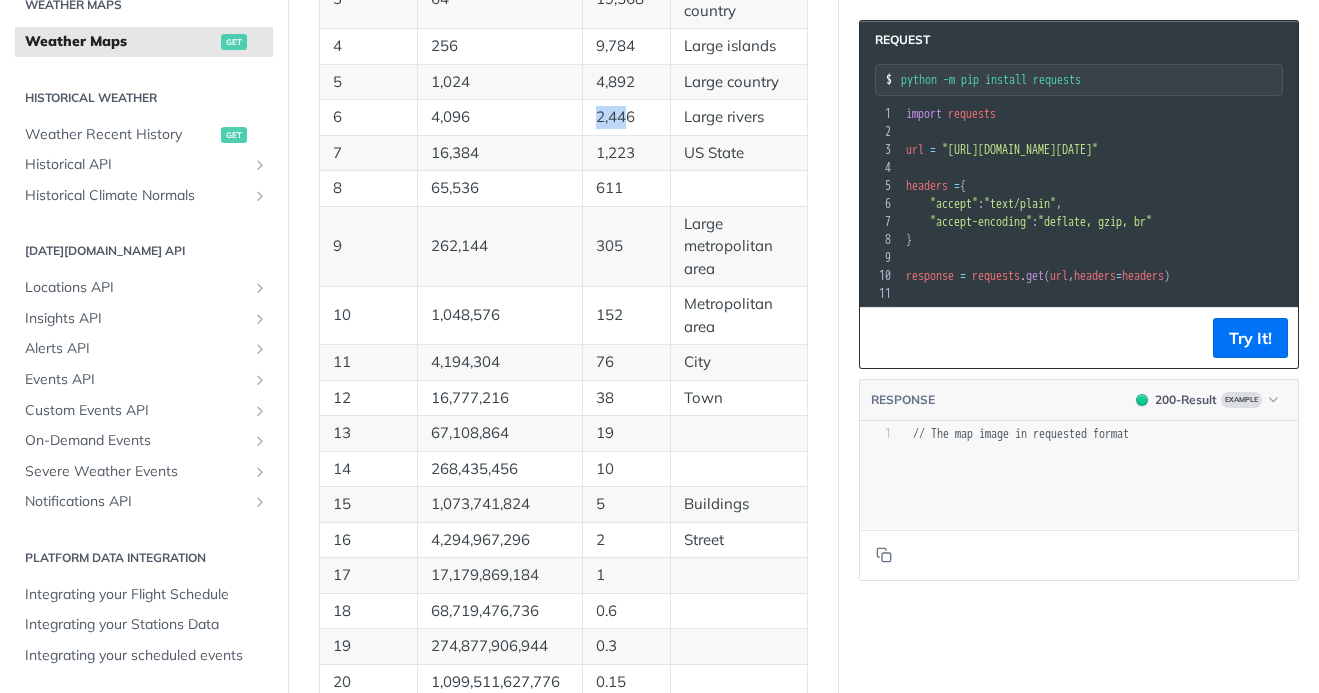 drag, startPoint x: 611, startPoint y: 409, endPoint x: 596, endPoint y: 411, distance: 15.132746 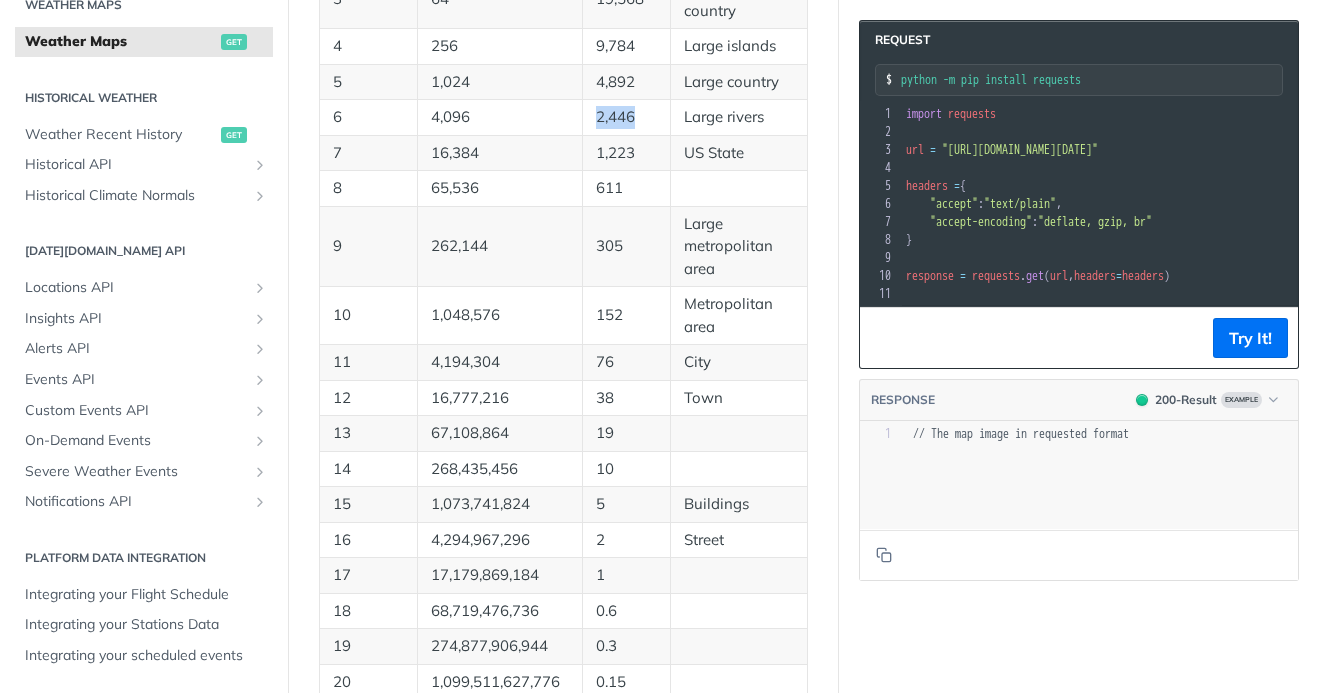drag, startPoint x: 647, startPoint y: 415, endPoint x: 600, endPoint y: 412, distance: 47.095646 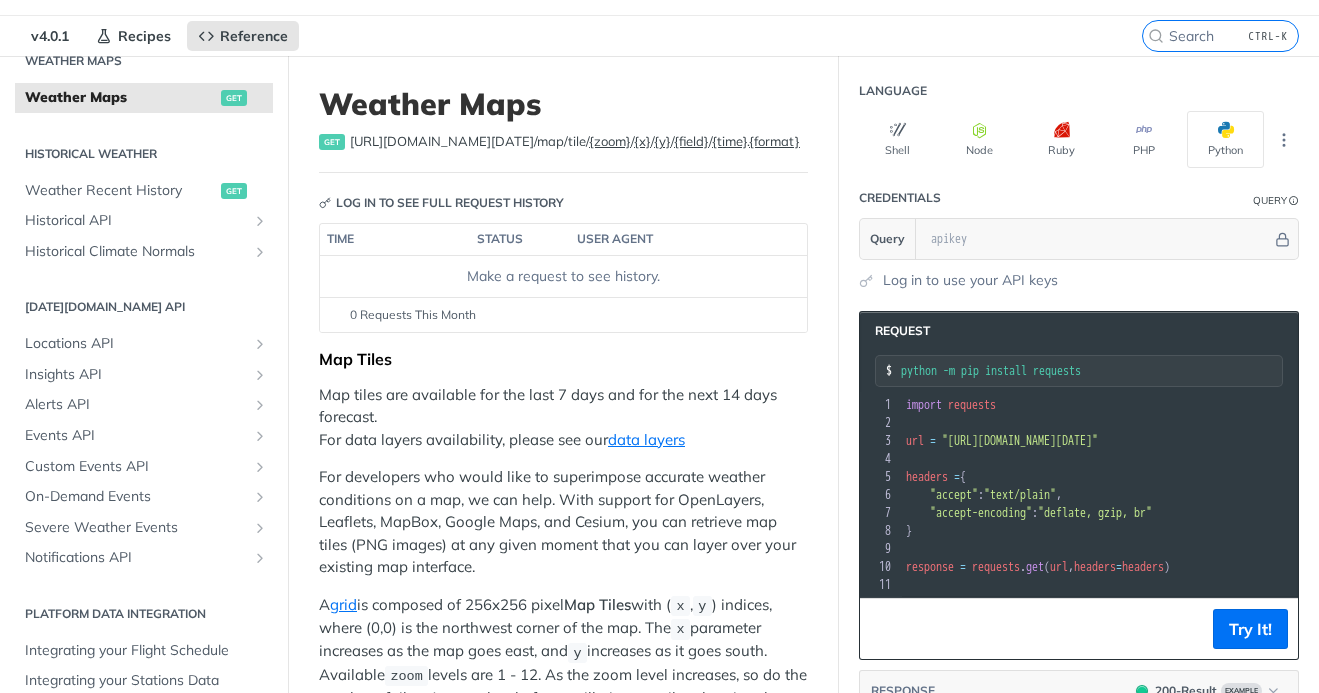 scroll, scrollTop: 0, scrollLeft: 0, axis: both 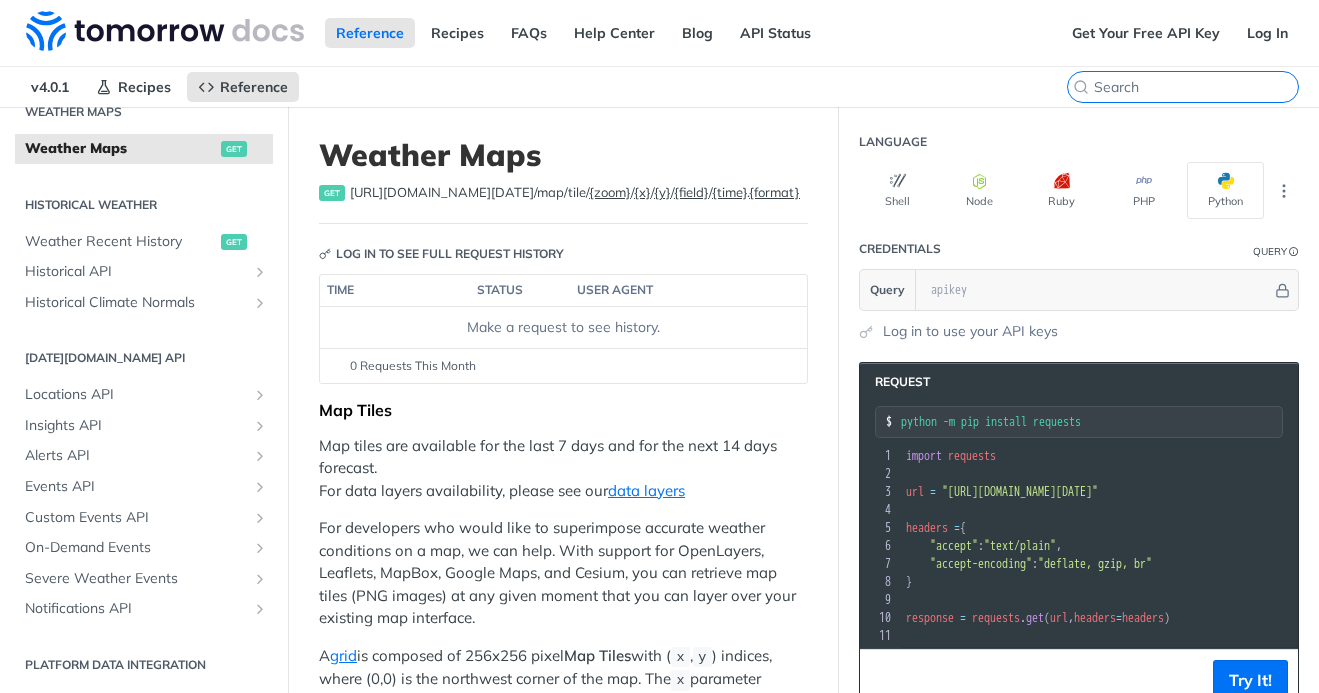 click on "CTRL-K" at bounding box center (1196, 87) 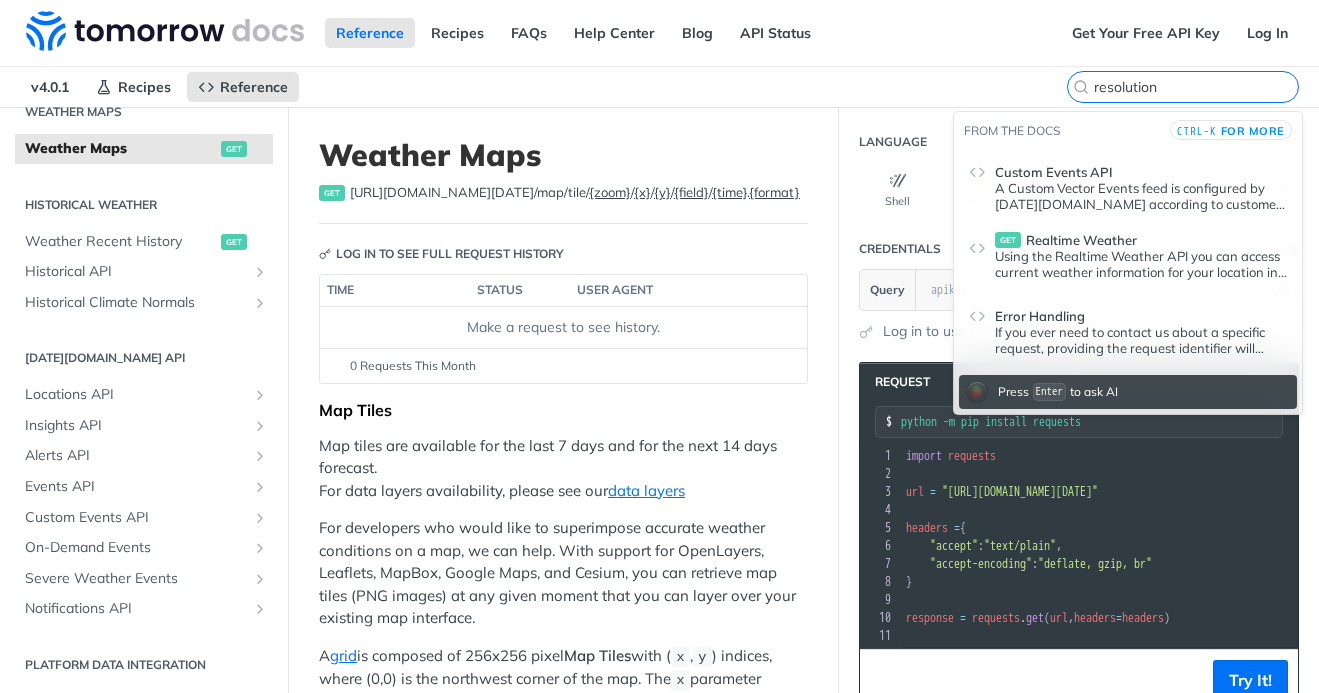 type on "resolution" 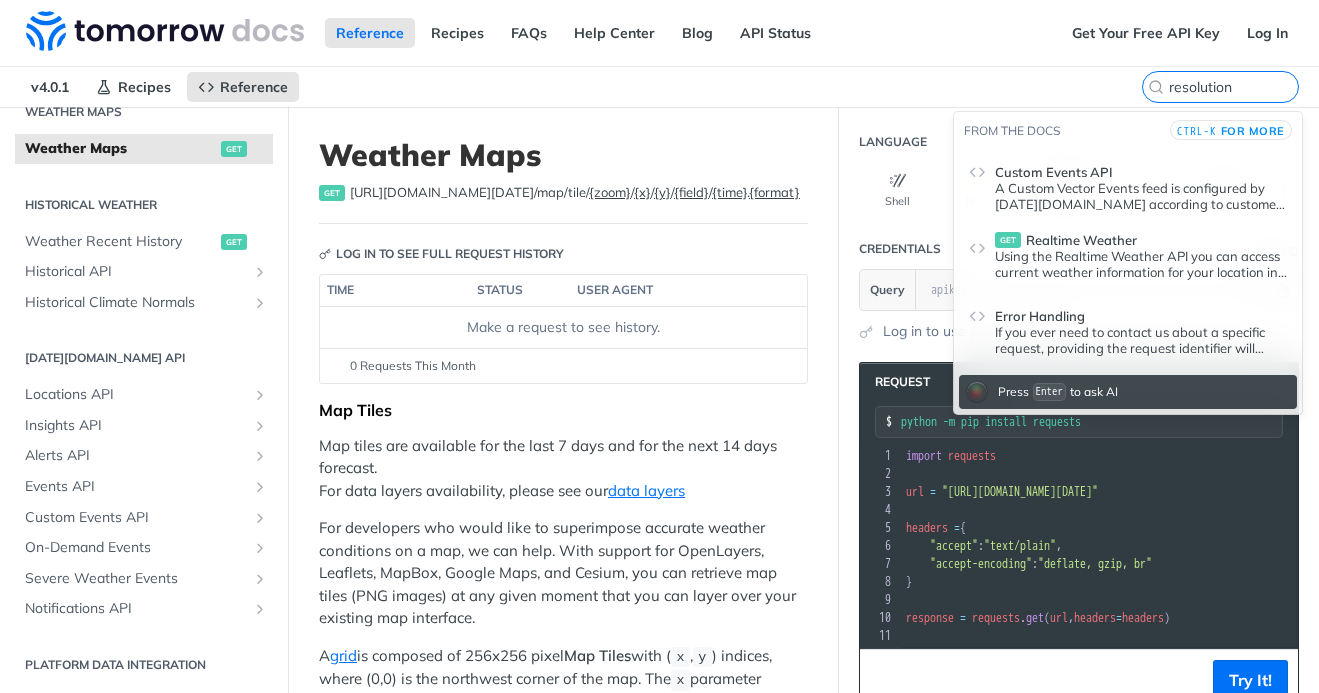 click on "Using the Realtime Weather API you can access current weather information for your location in minute-by-minute temporal  resolution ." at bounding box center (1141, 264) 